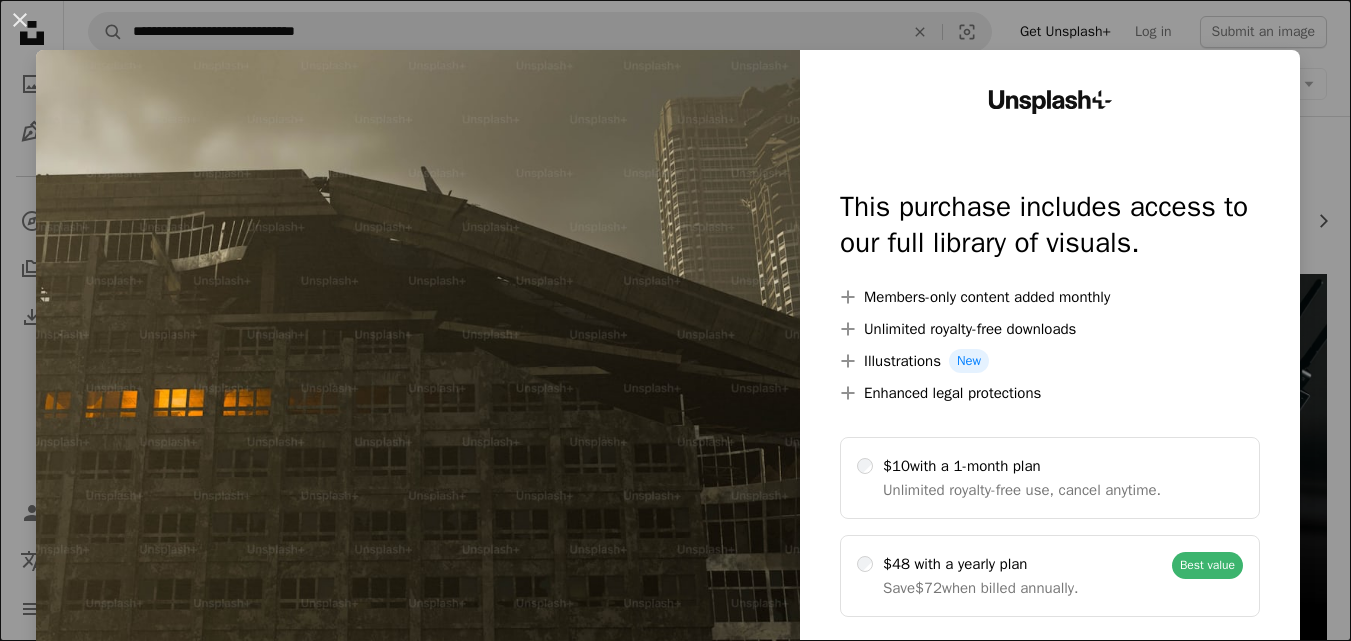 scroll, scrollTop: 0, scrollLeft: 0, axis: both 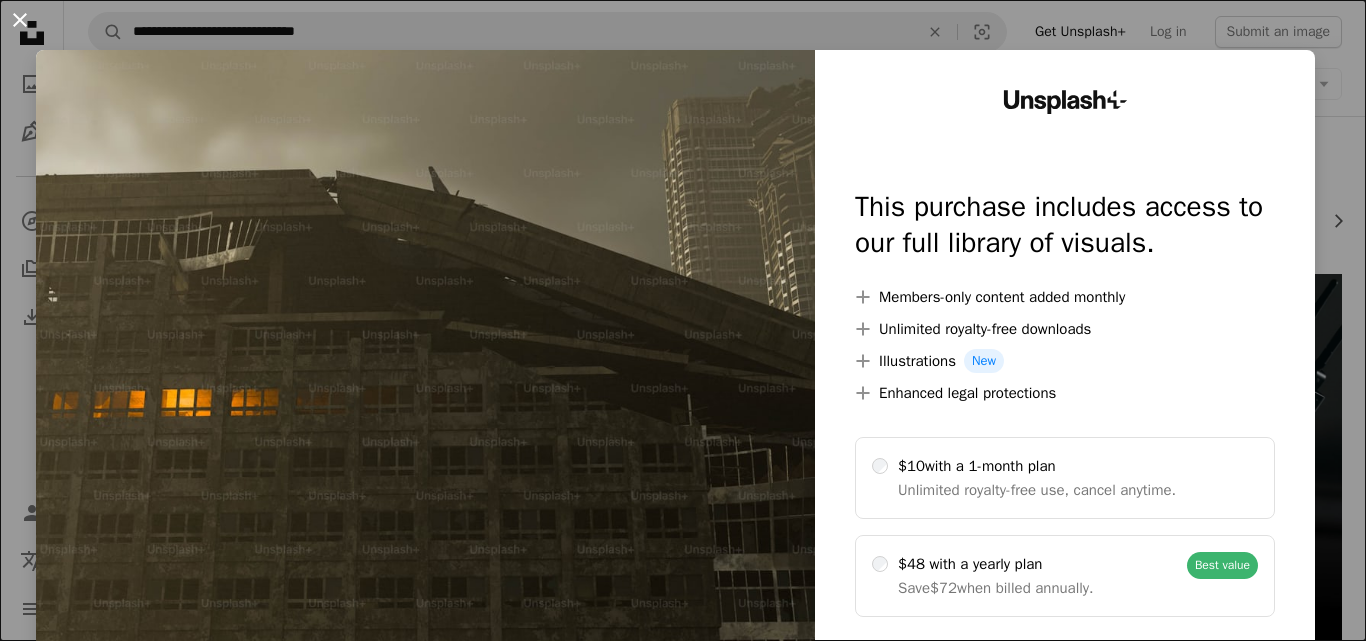 click on "An X shape" at bounding box center (20, 20) 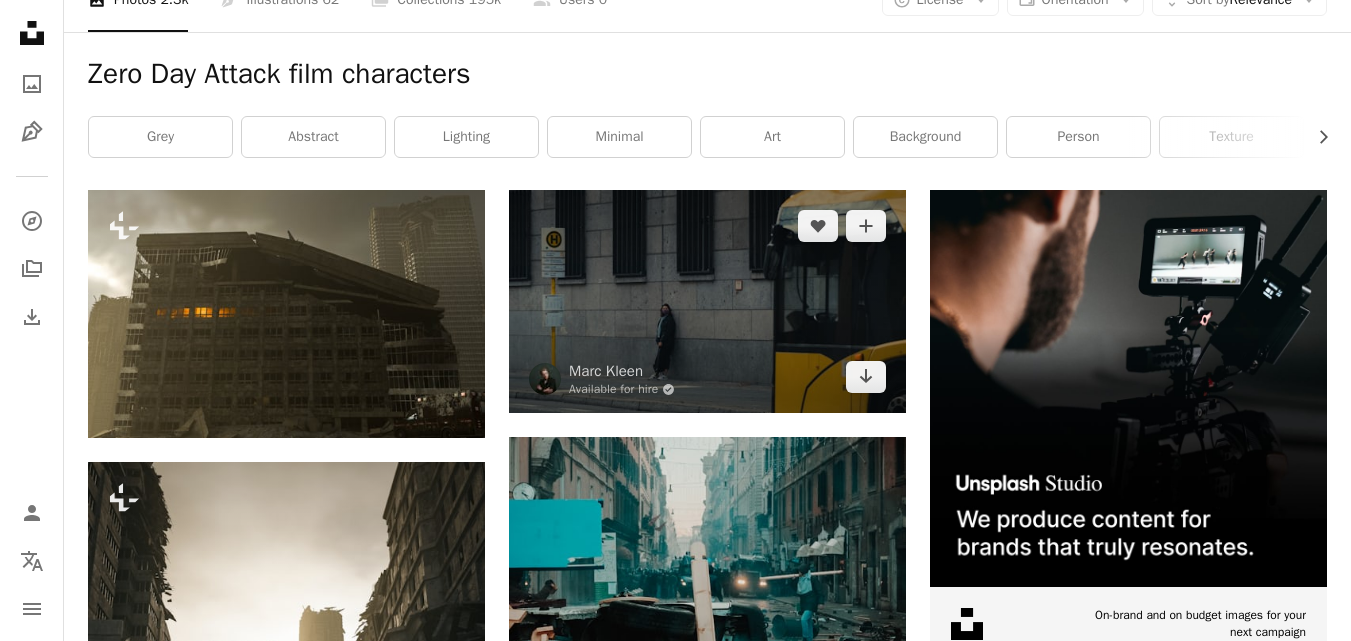 scroll, scrollTop: 200, scrollLeft: 0, axis: vertical 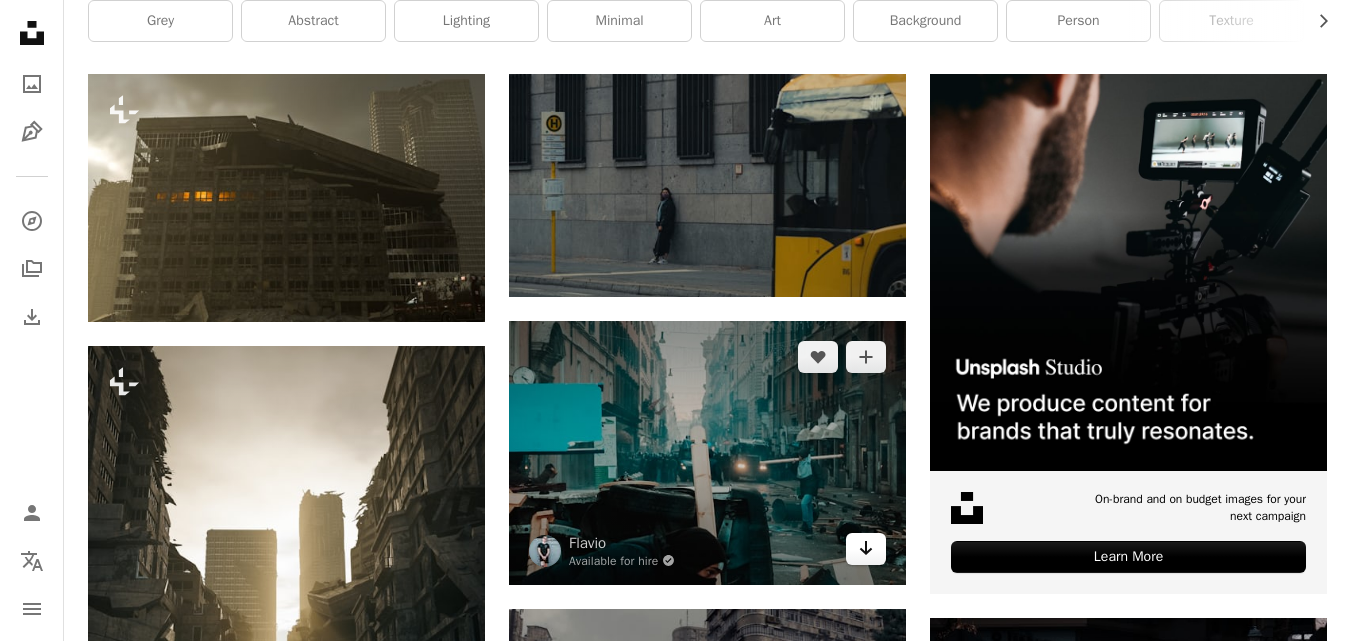 click on "Arrow pointing down" at bounding box center [866, 549] 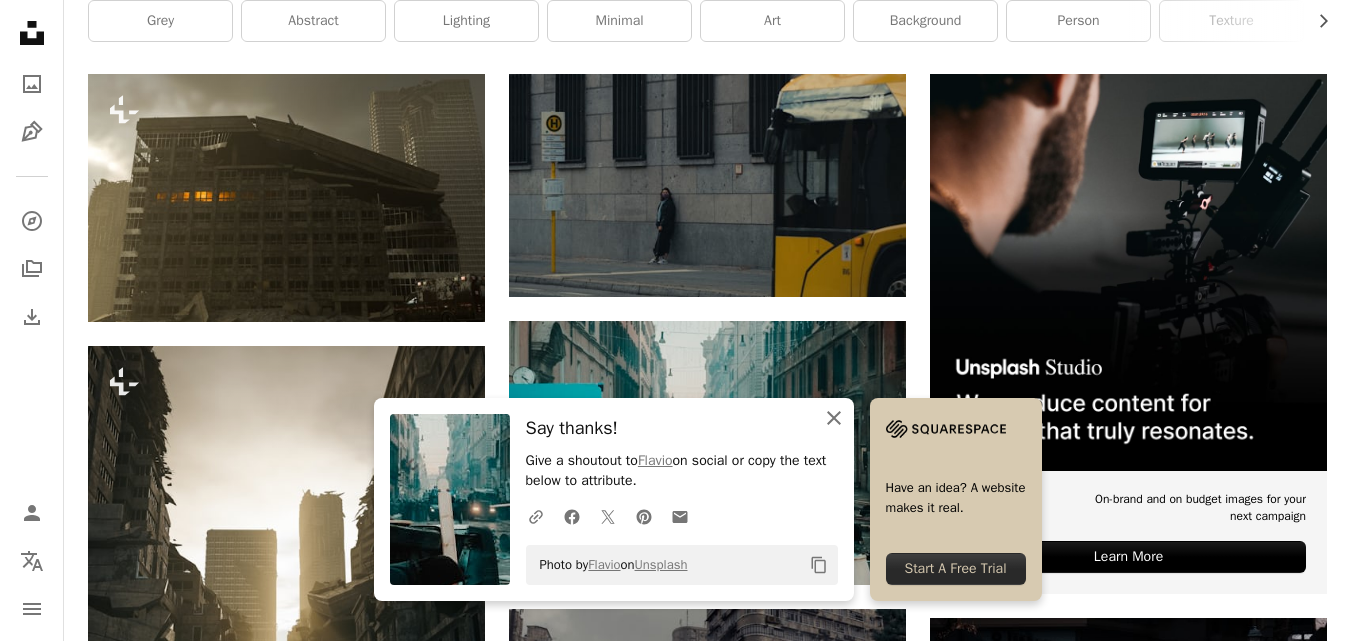 click on "An X shape" 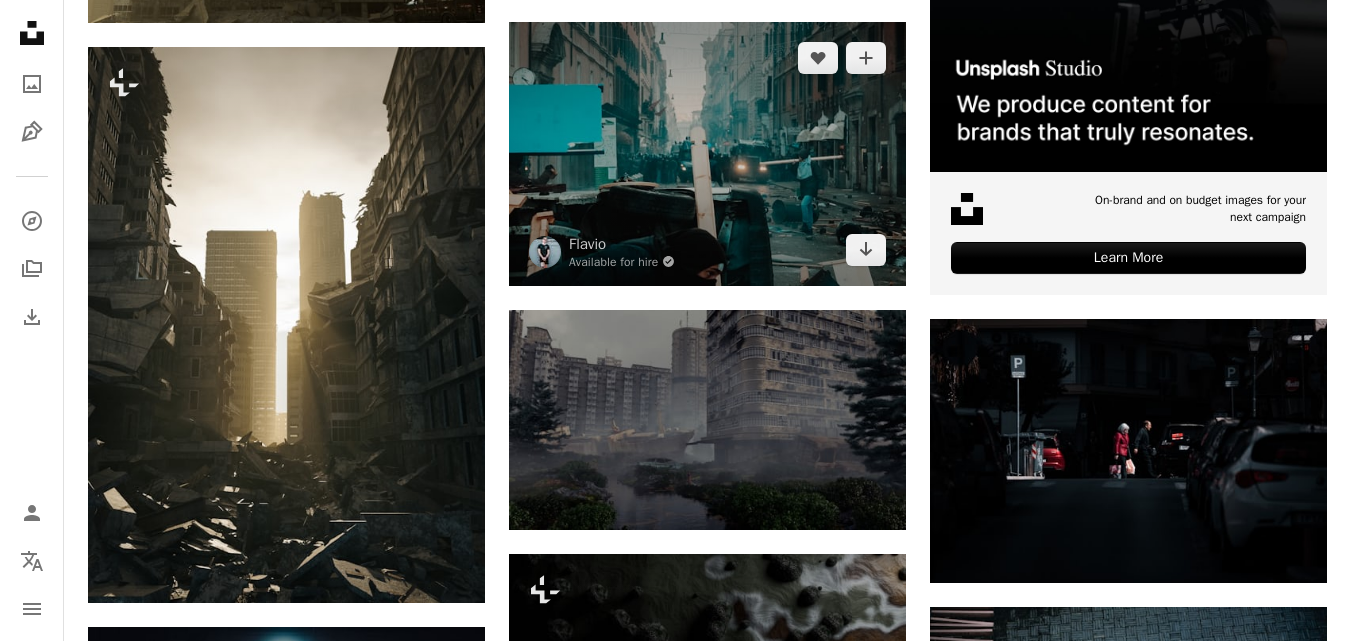 scroll, scrollTop: 500, scrollLeft: 0, axis: vertical 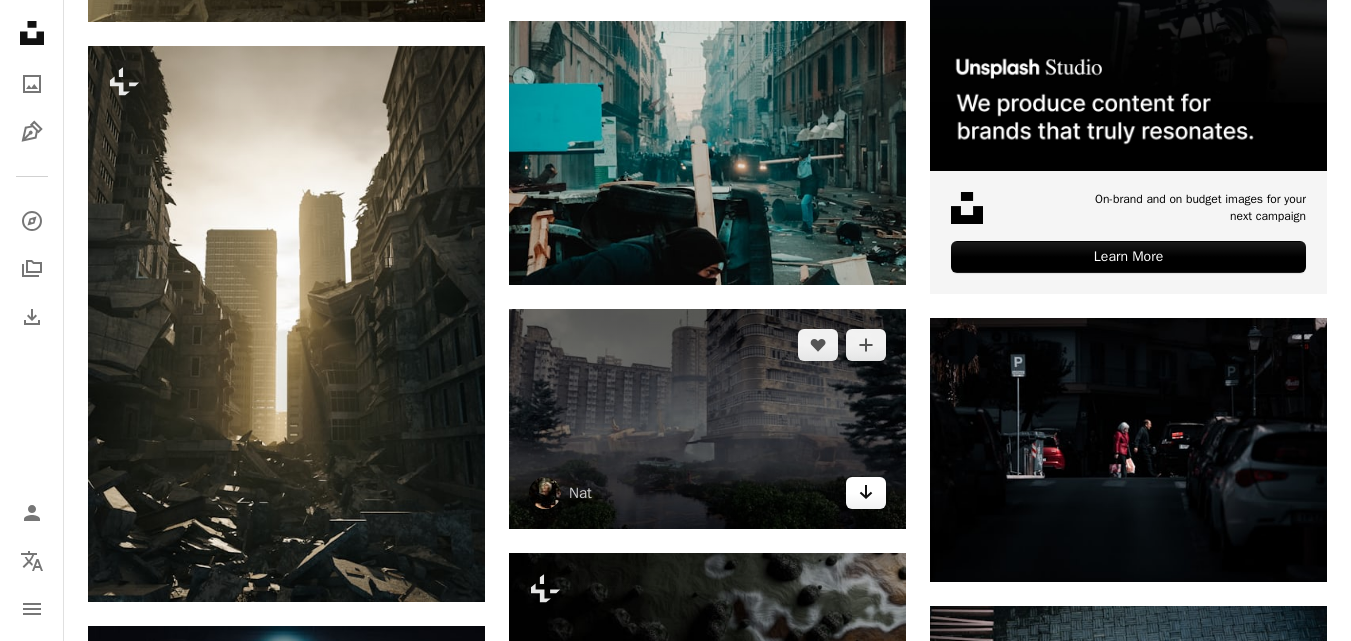 click on "Arrow pointing down" 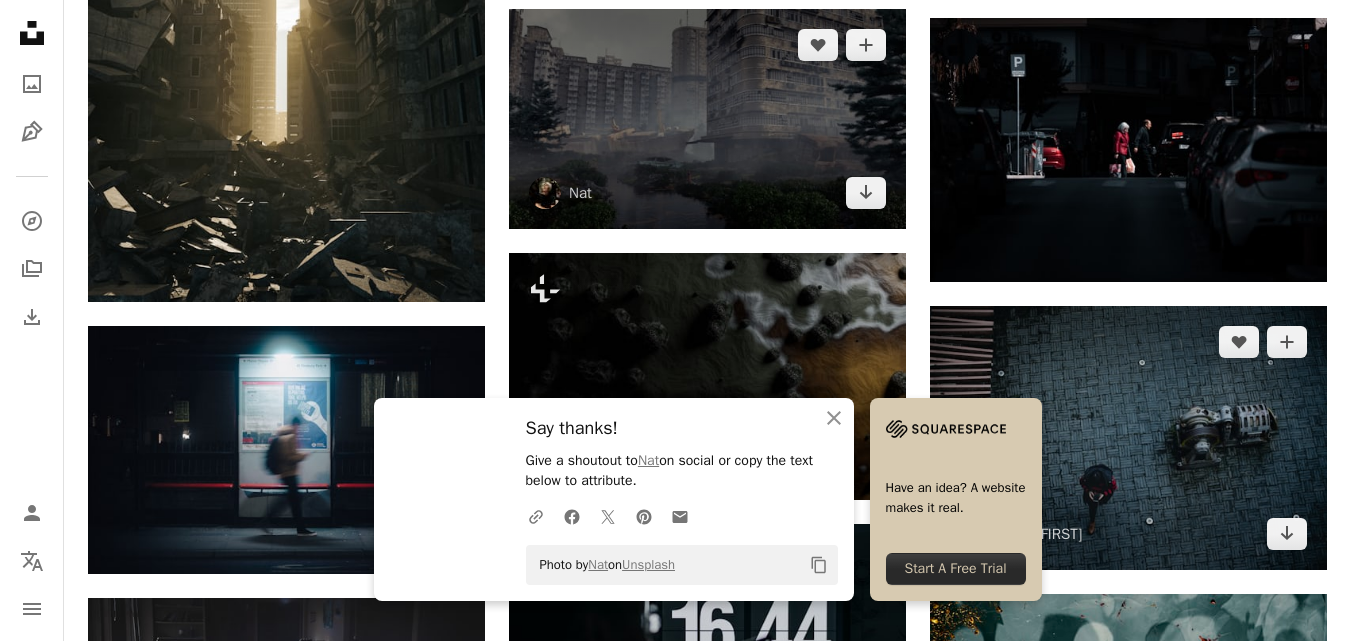 scroll, scrollTop: 1000, scrollLeft: 0, axis: vertical 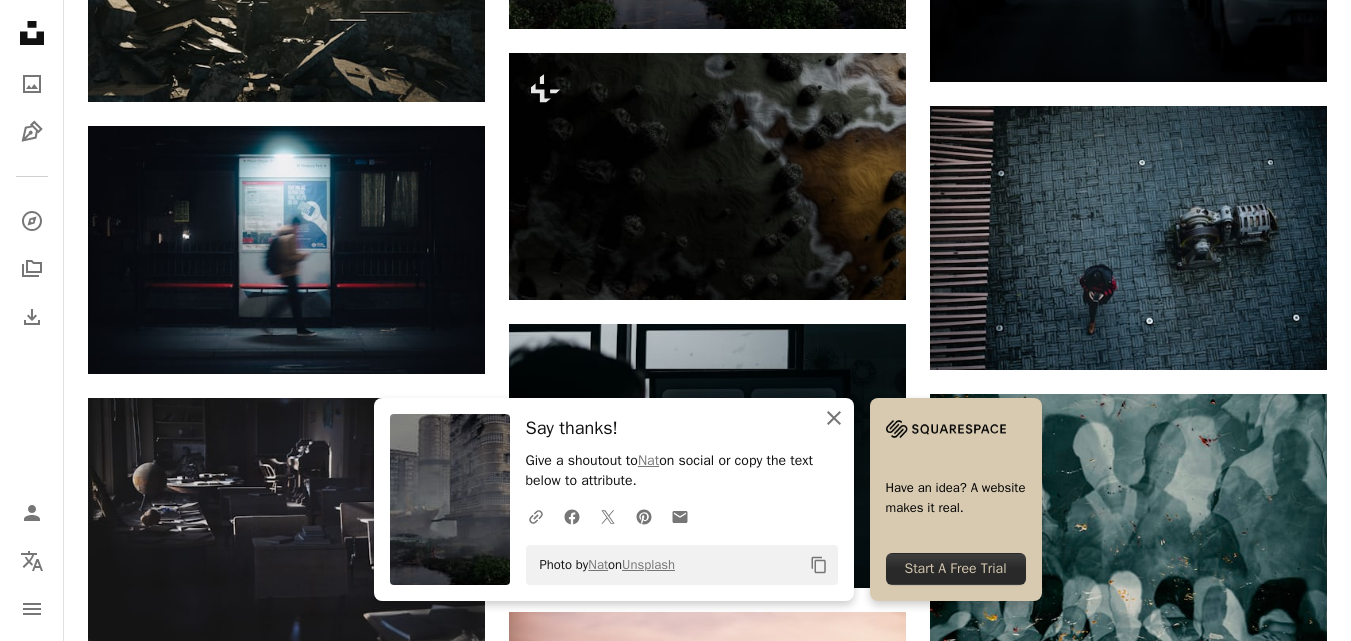 click on "An X shape" 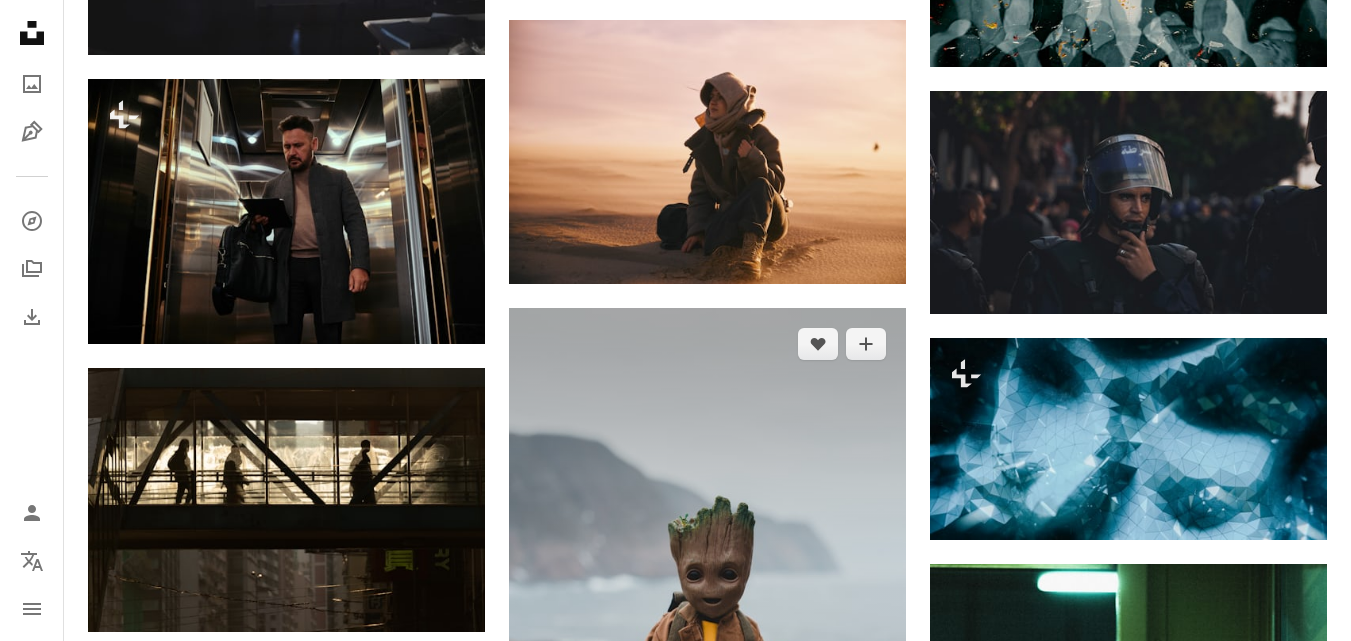 scroll, scrollTop: 1400, scrollLeft: 0, axis: vertical 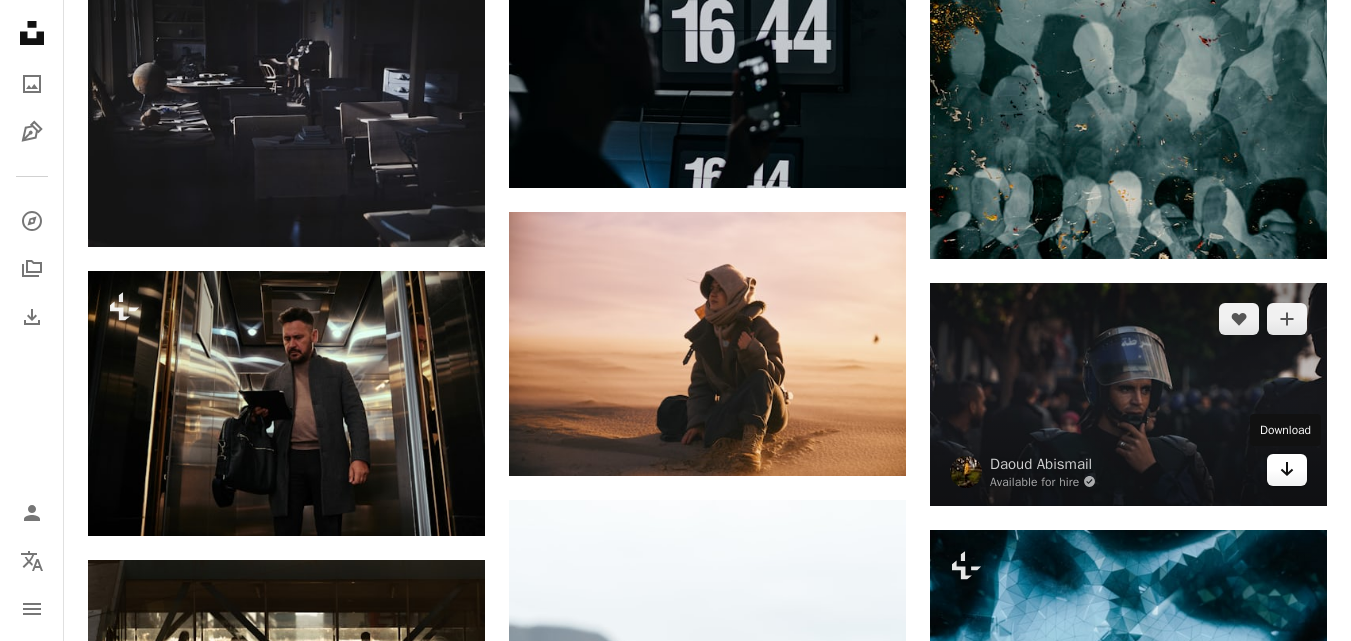 click on "Arrow pointing down" 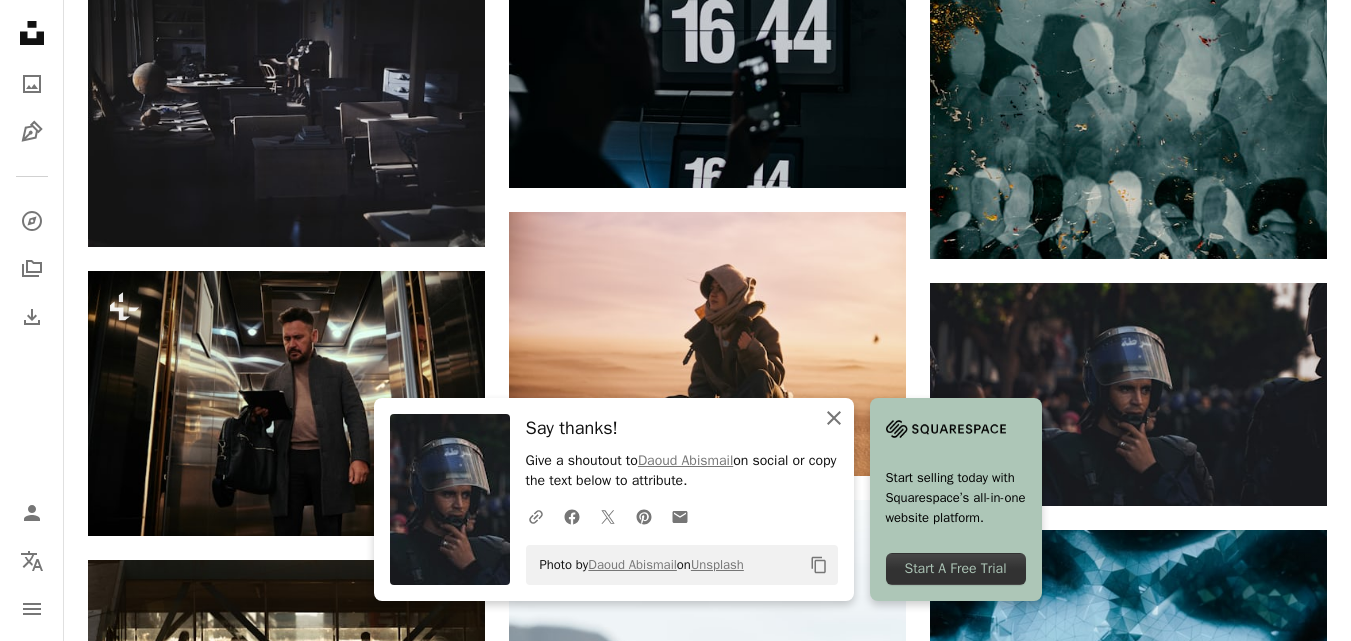 click 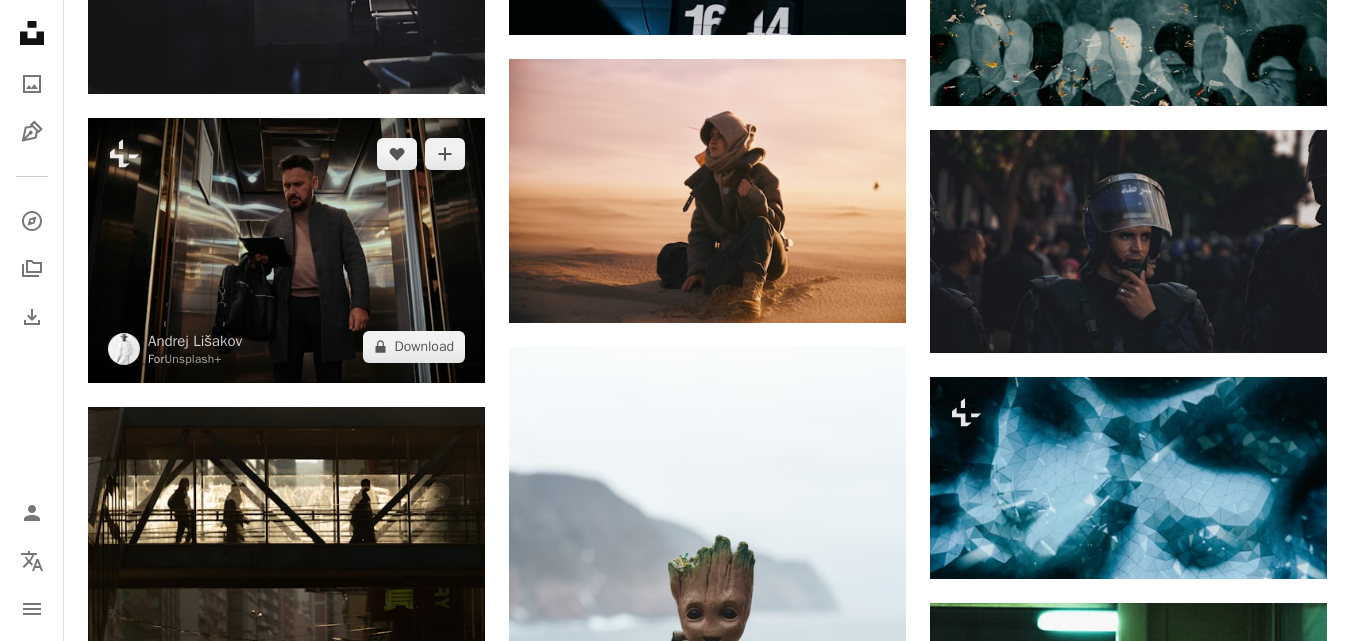 scroll, scrollTop: 1800, scrollLeft: 0, axis: vertical 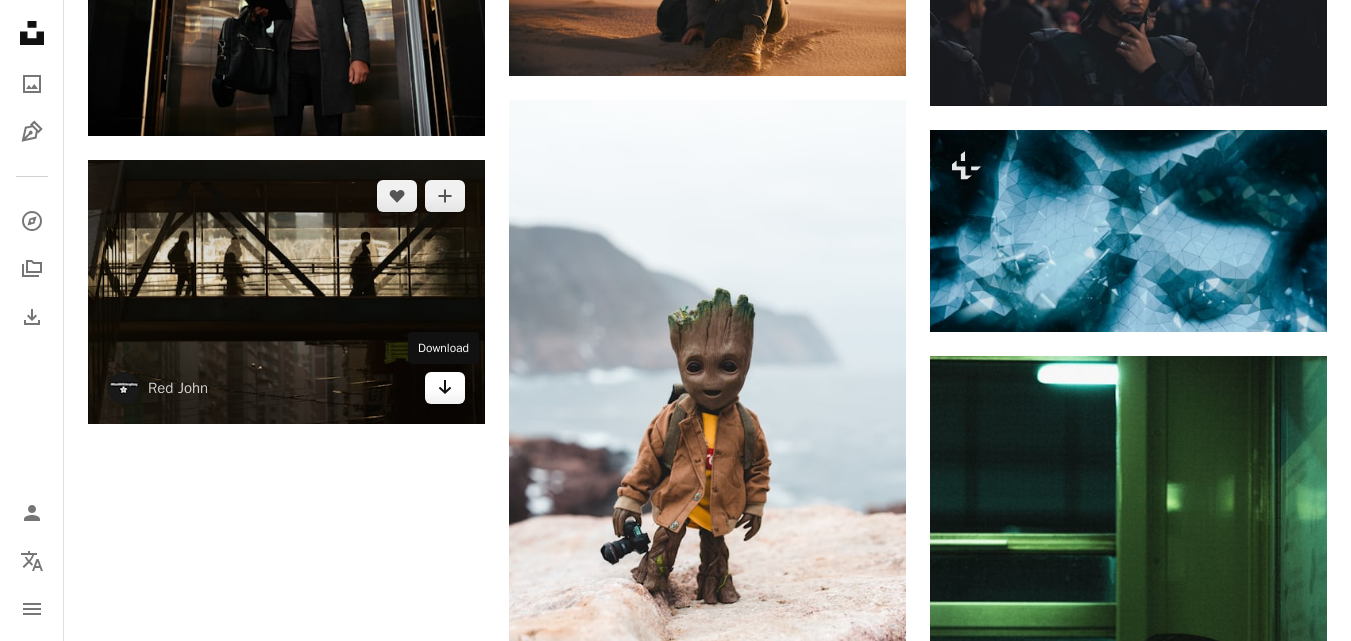 click on "Arrow pointing down" 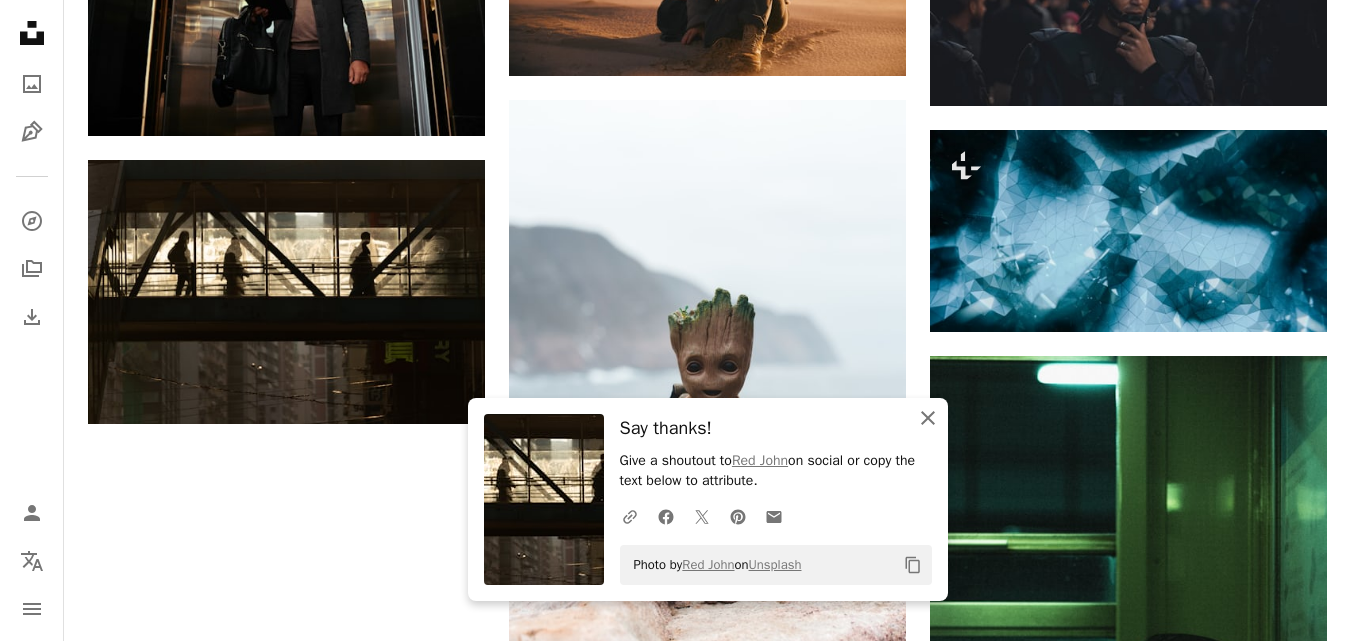 click on "An X shape" 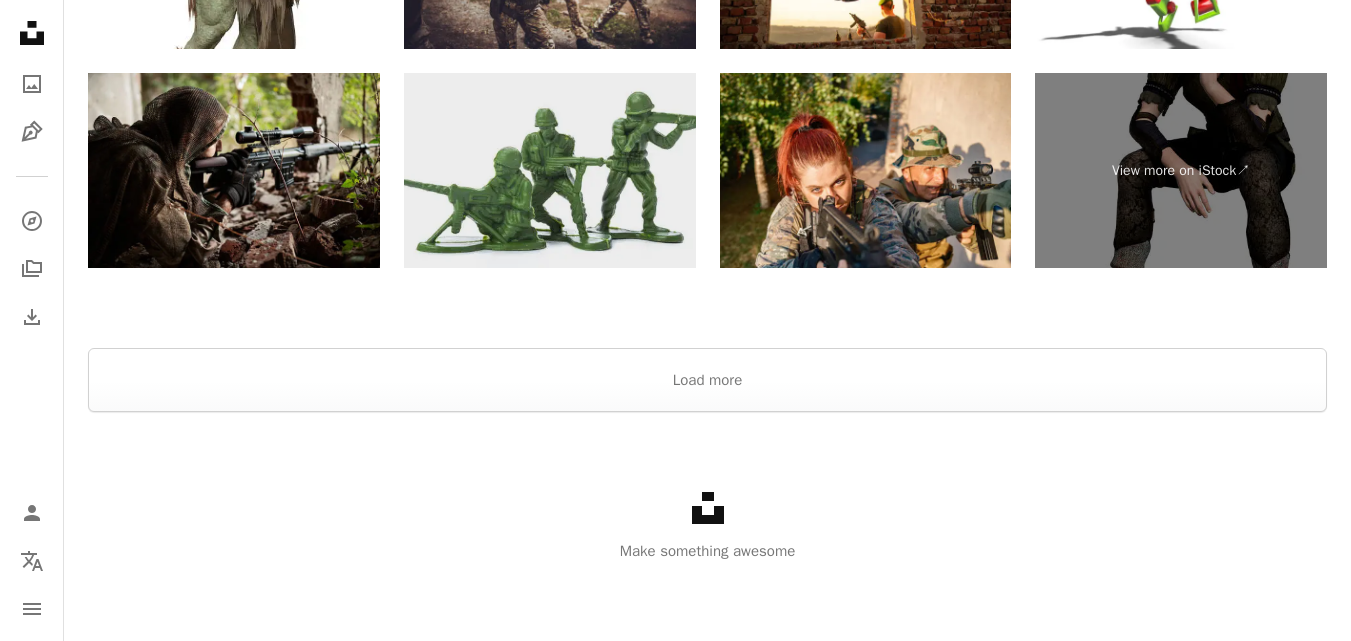 scroll, scrollTop: 3299, scrollLeft: 0, axis: vertical 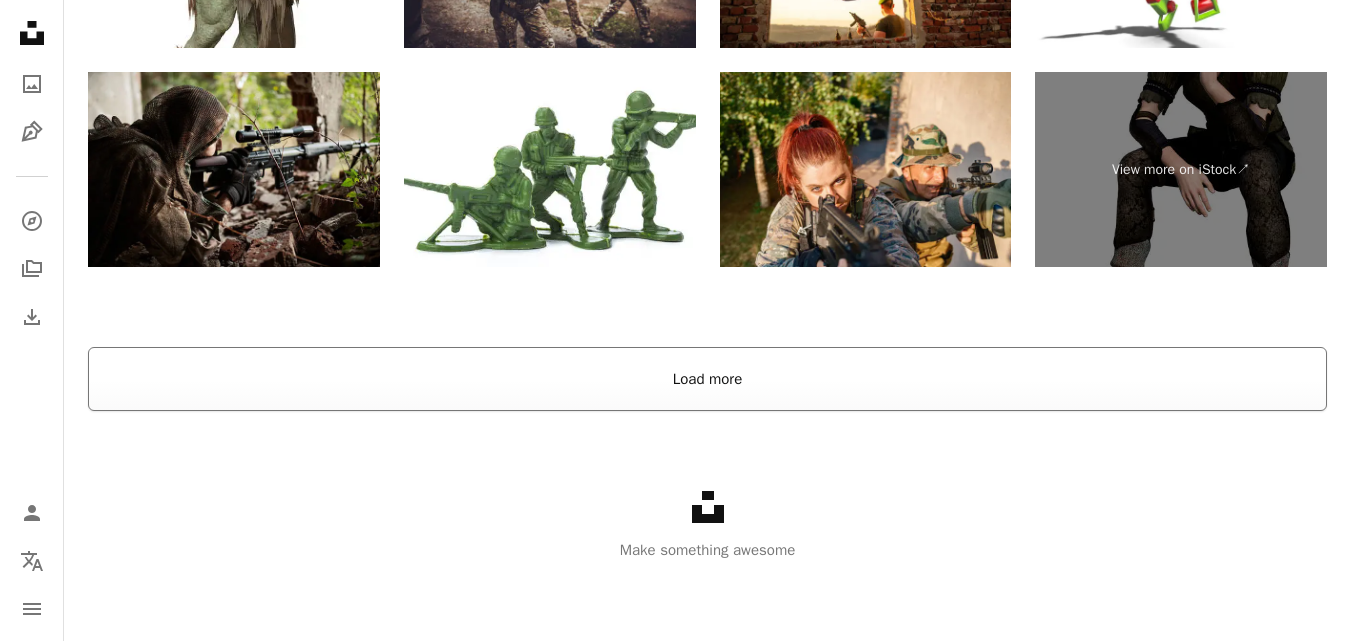 click on "Load more" at bounding box center (707, 379) 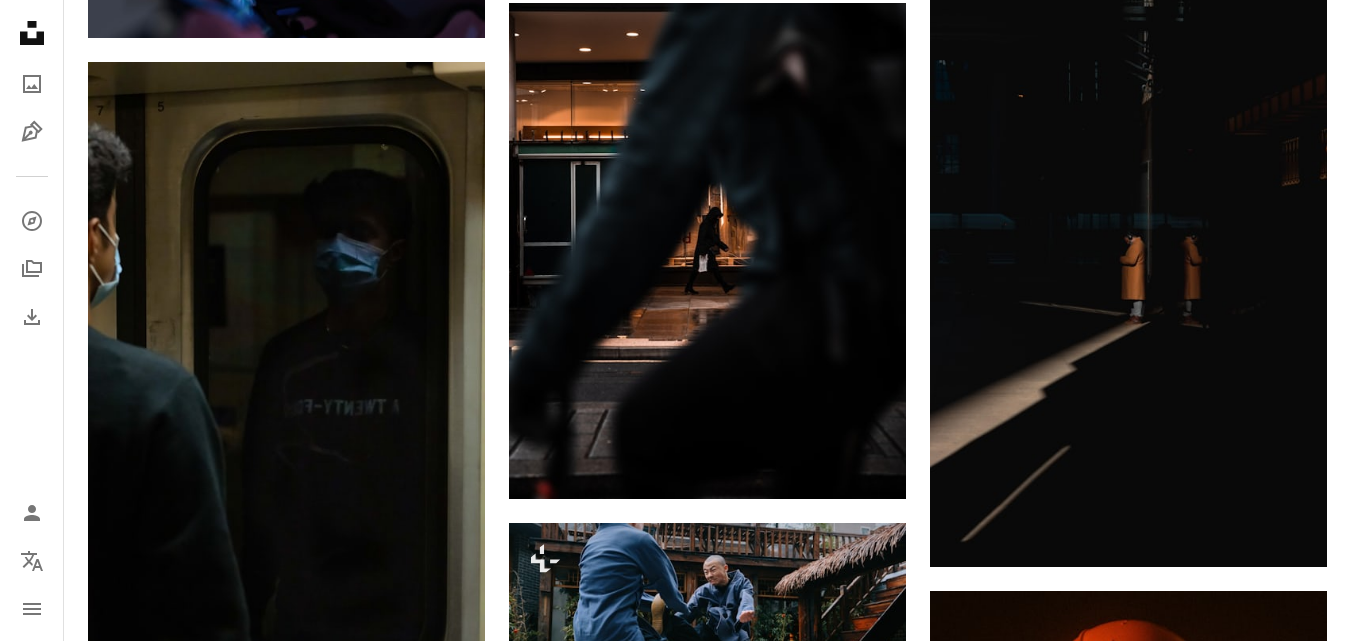 scroll, scrollTop: 3494, scrollLeft: 0, axis: vertical 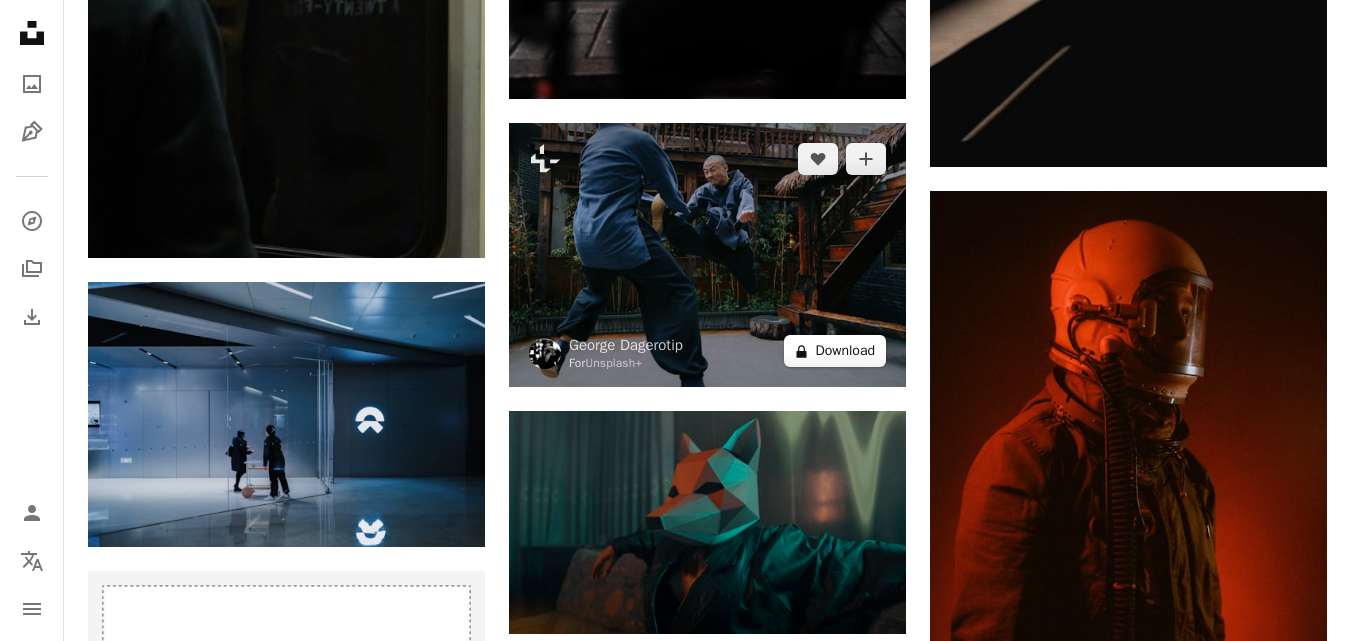 click on "A lock   Download" at bounding box center (835, 351) 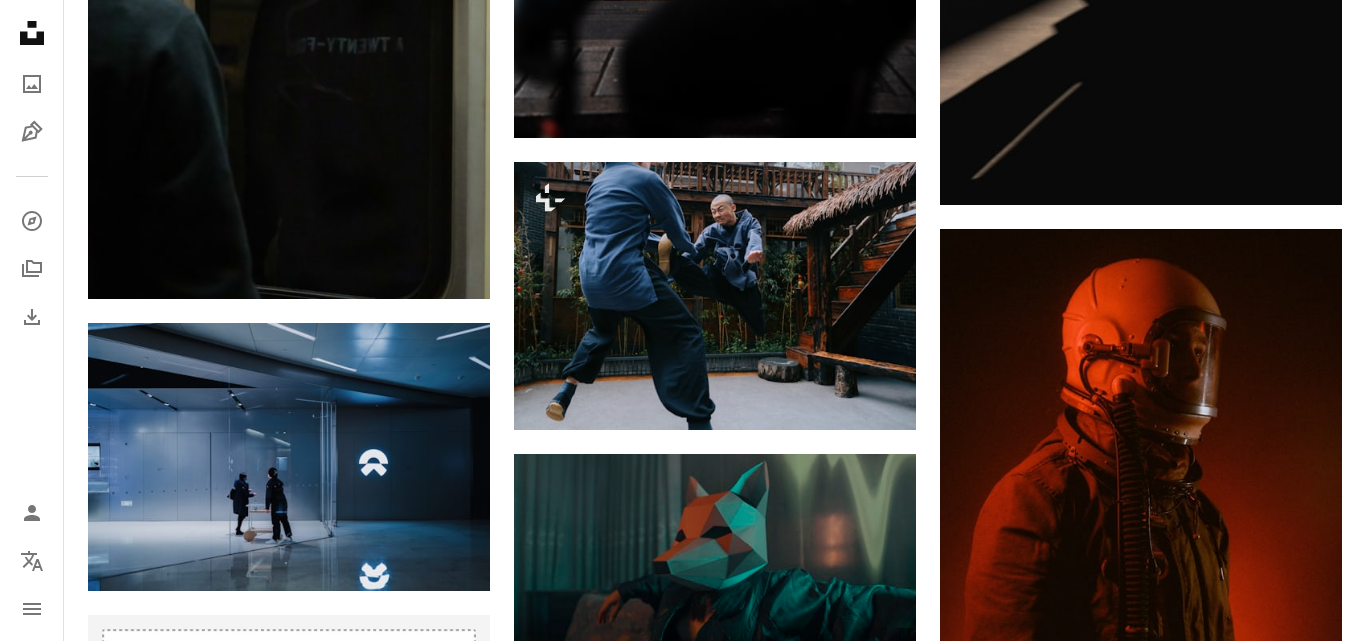 click on "An X shape" at bounding box center (20, 20) 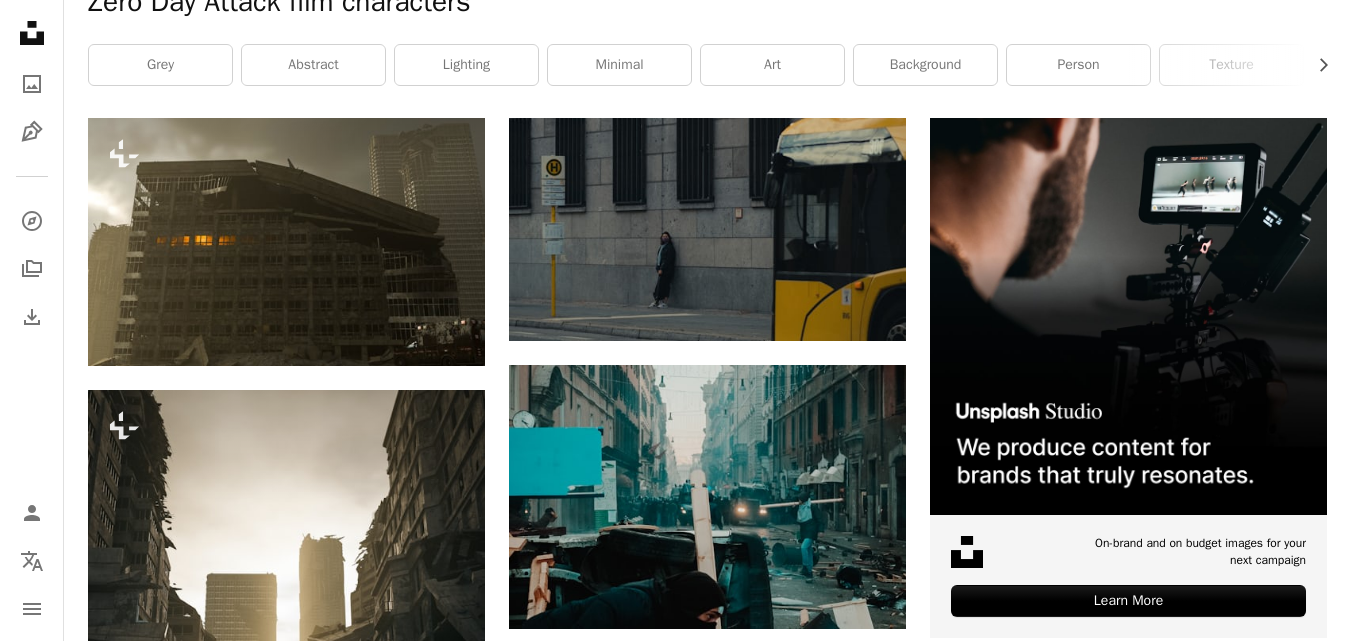 scroll, scrollTop: 0, scrollLeft: 0, axis: both 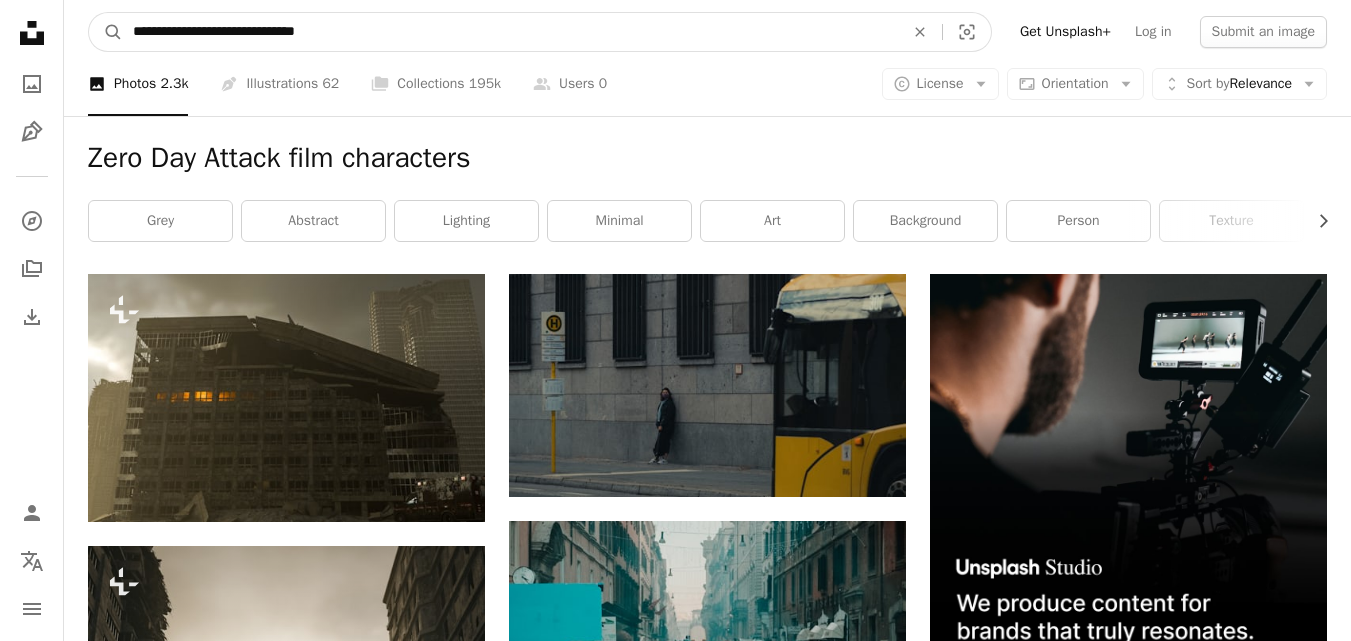 drag, startPoint x: 127, startPoint y: 26, endPoint x: 439, endPoint y: 34, distance: 312.10254 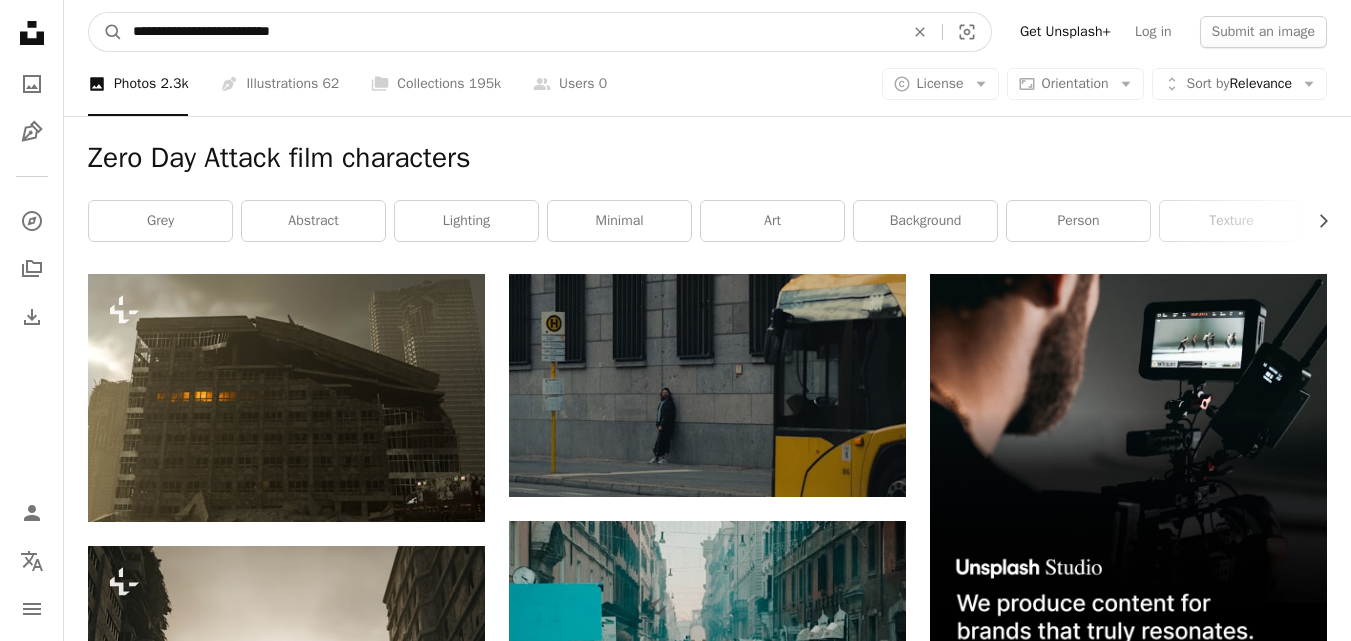 type on "**********" 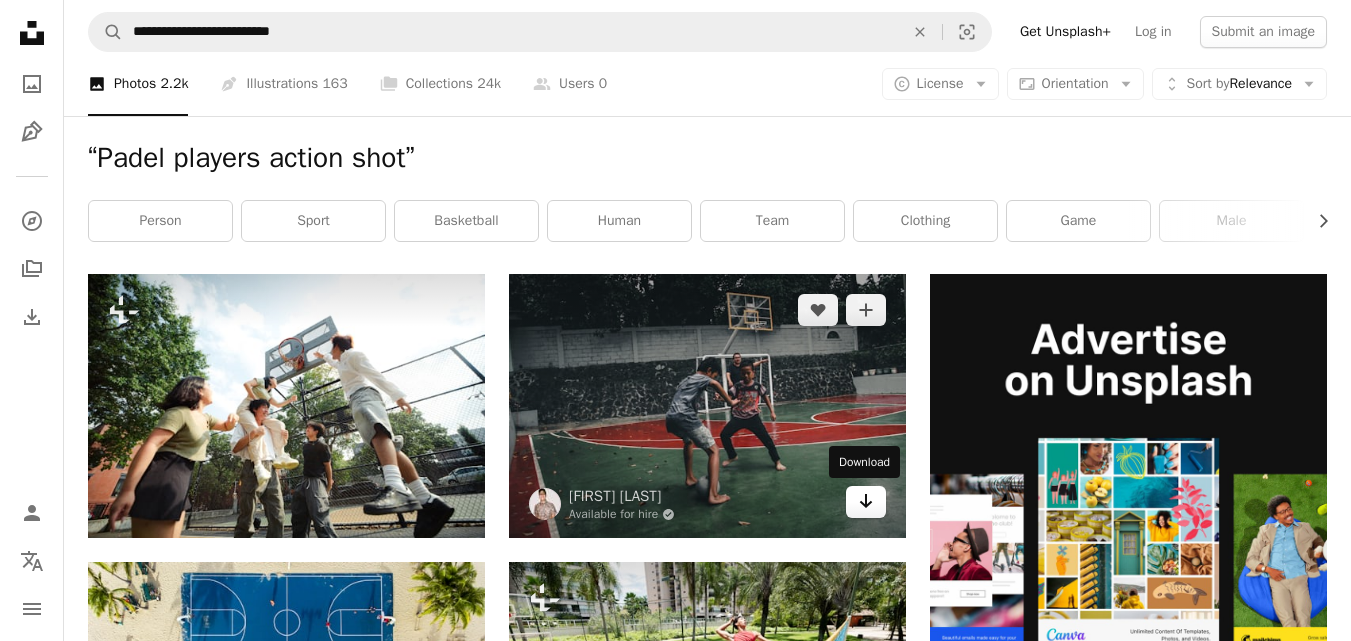click 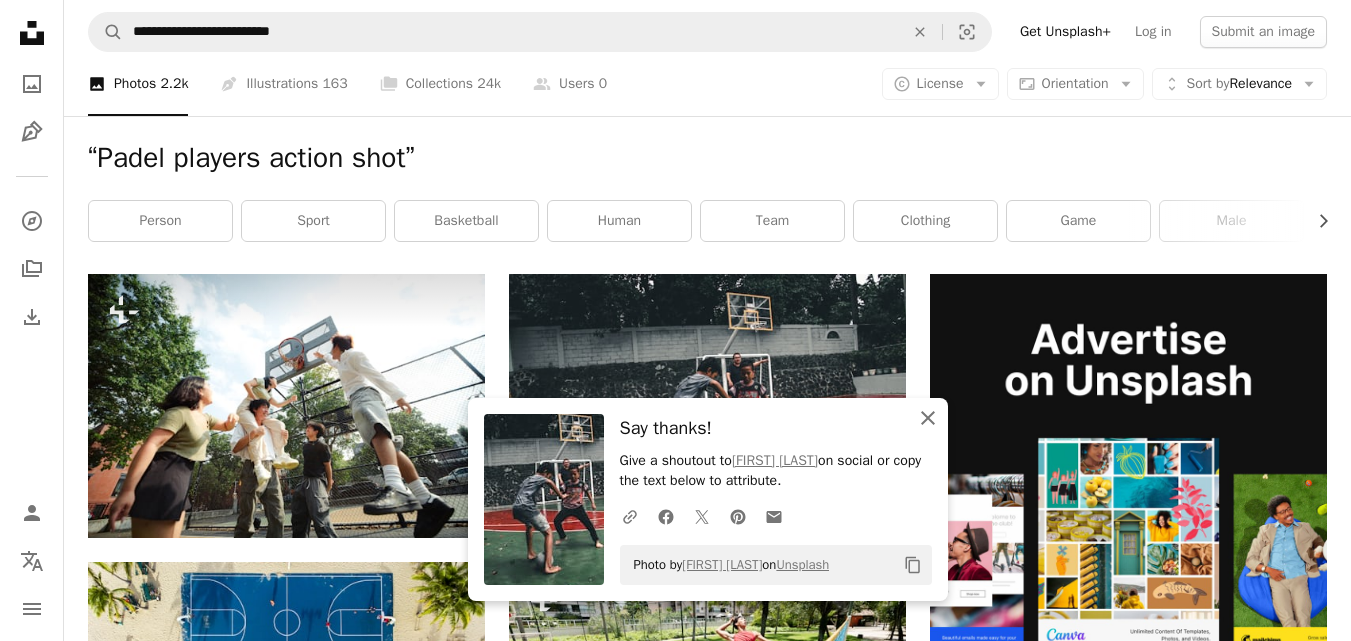 click 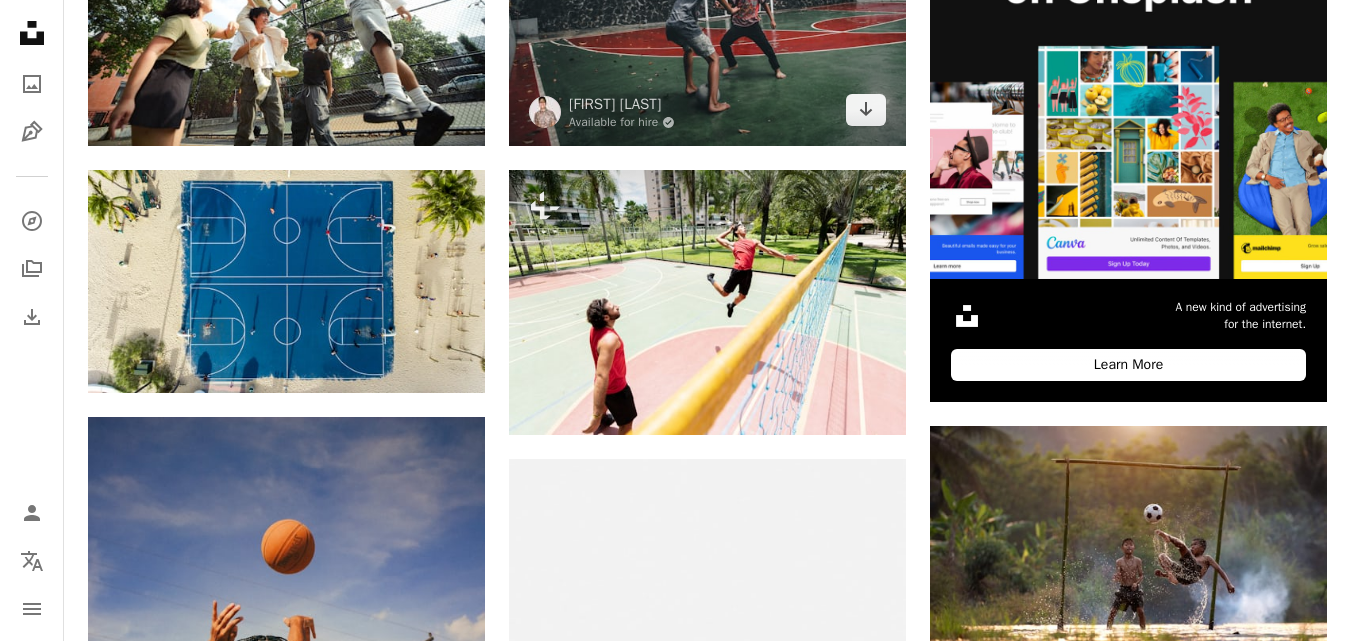 scroll, scrollTop: 400, scrollLeft: 0, axis: vertical 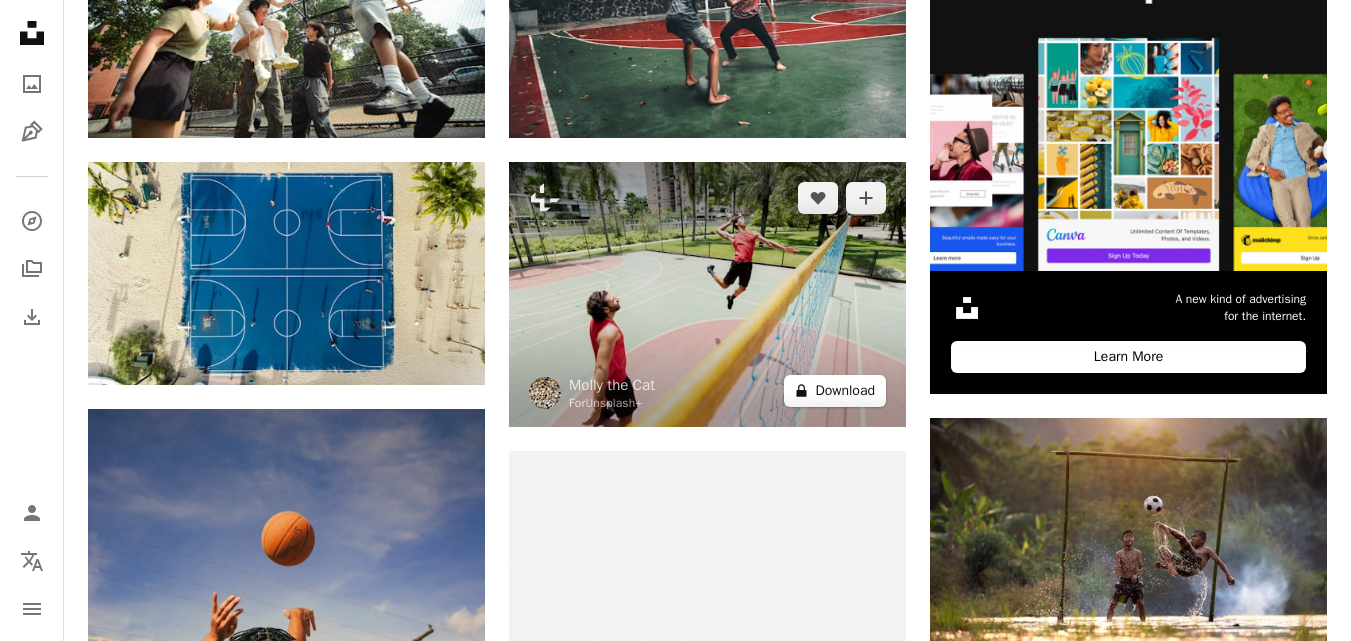 click on "A lock   Download" at bounding box center (835, 391) 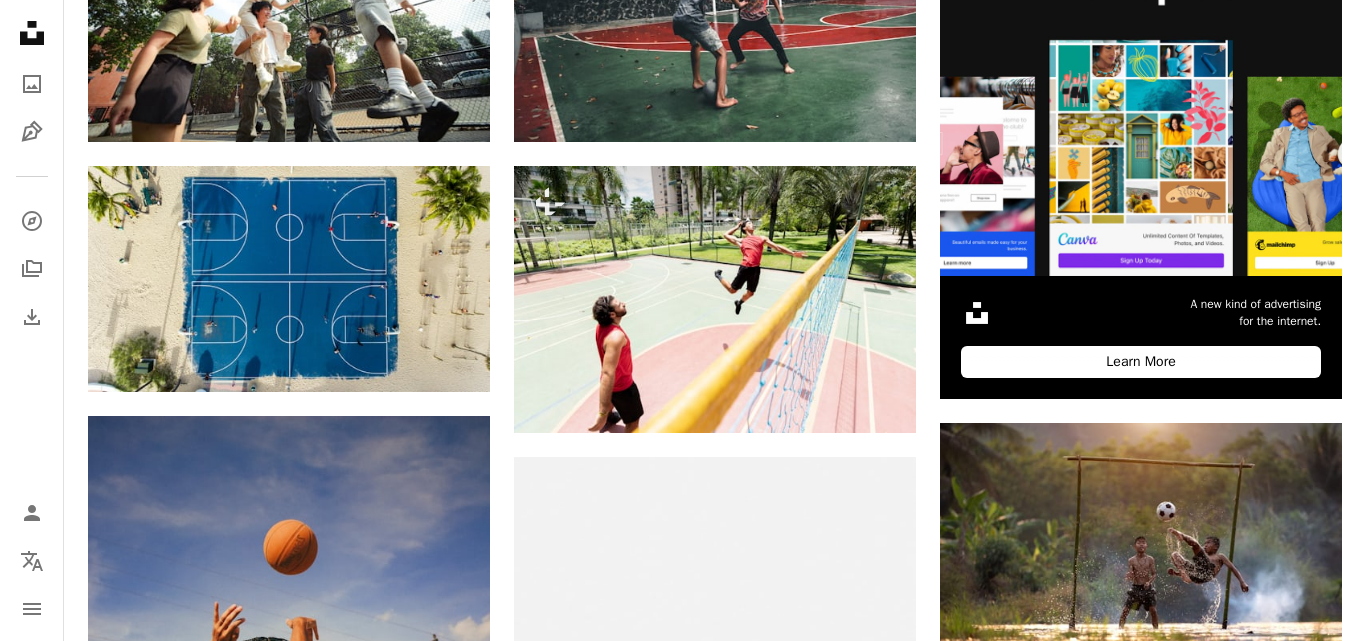 click on "An X shape" at bounding box center (20, 20) 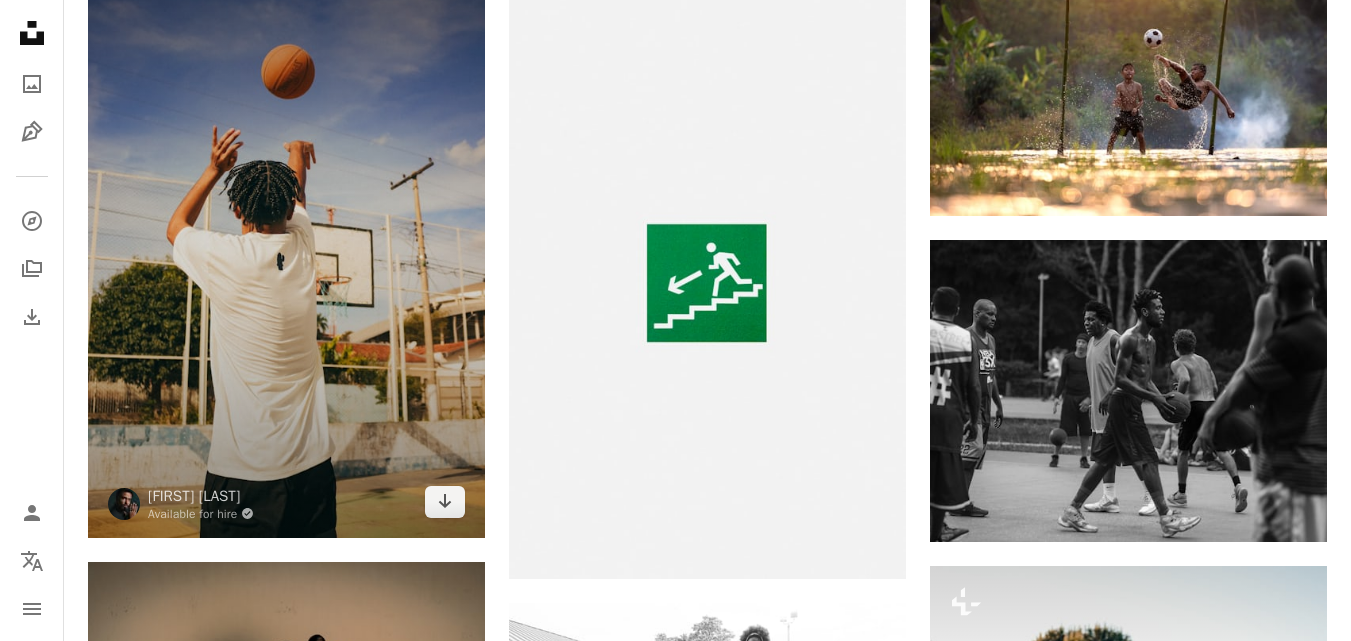 scroll, scrollTop: 900, scrollLeft: 0, axis: vertical 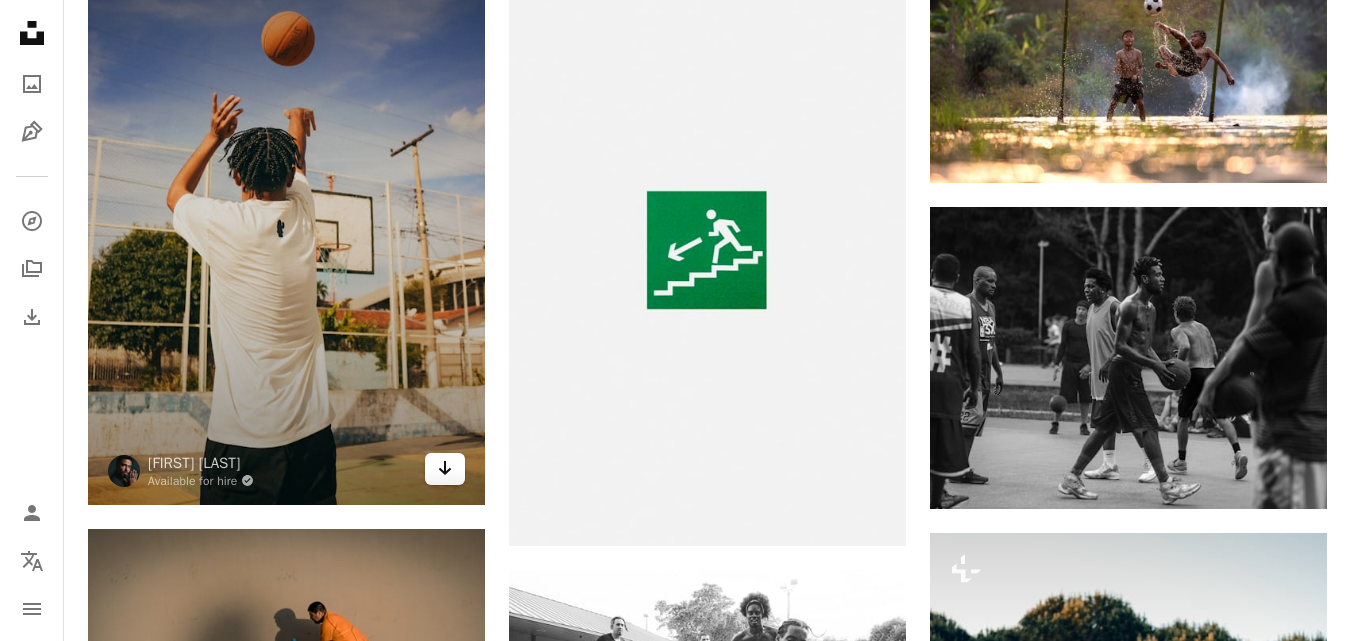 click 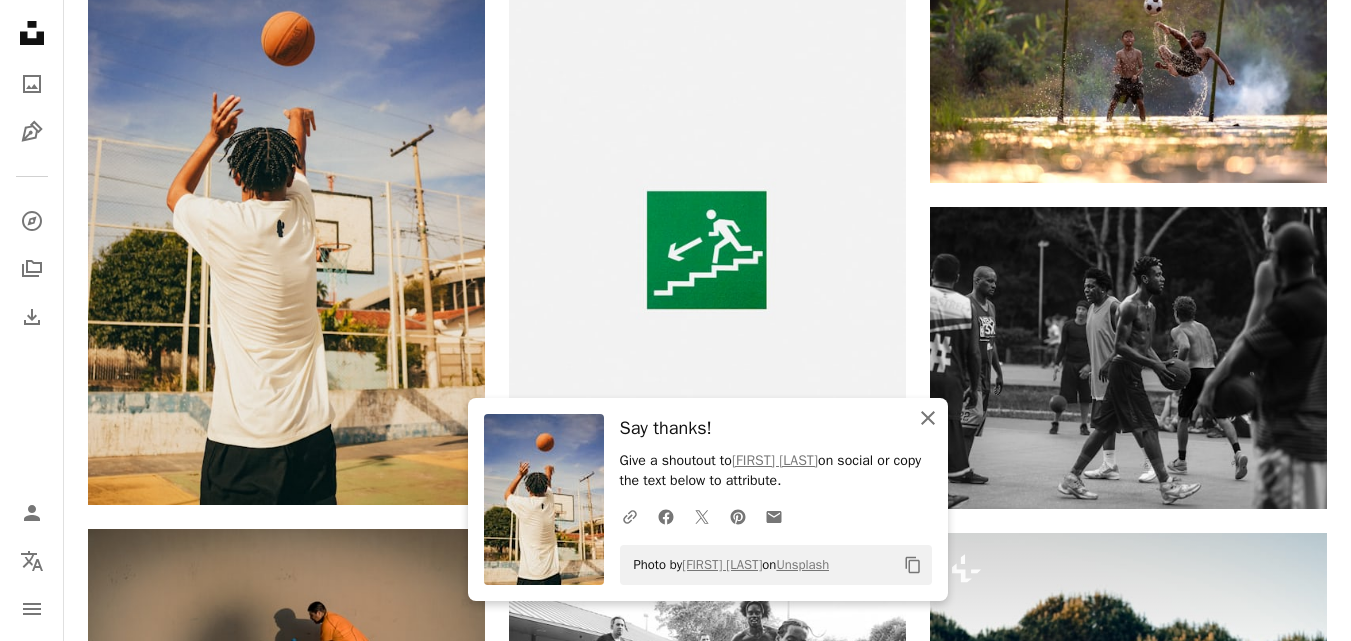 click on "An X shape" 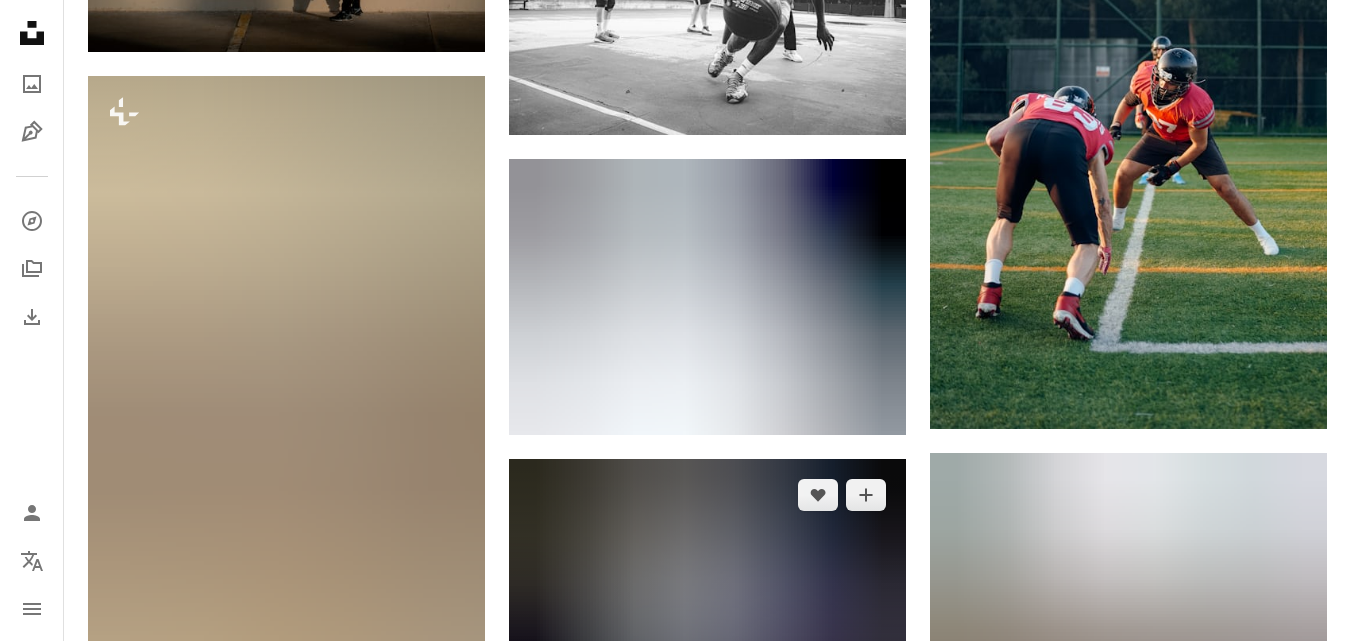 scroll, scrollTop: 1900, scrollLeft: 0, axis: vertical 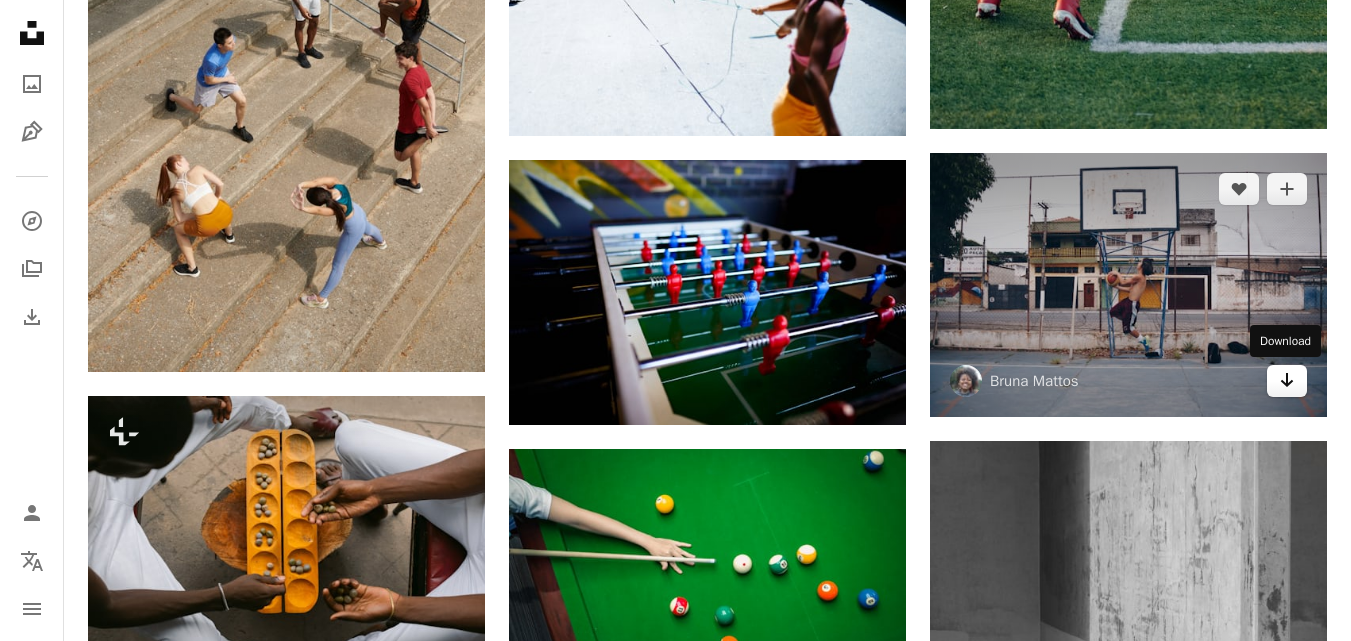 click on "Arrow pointing down" 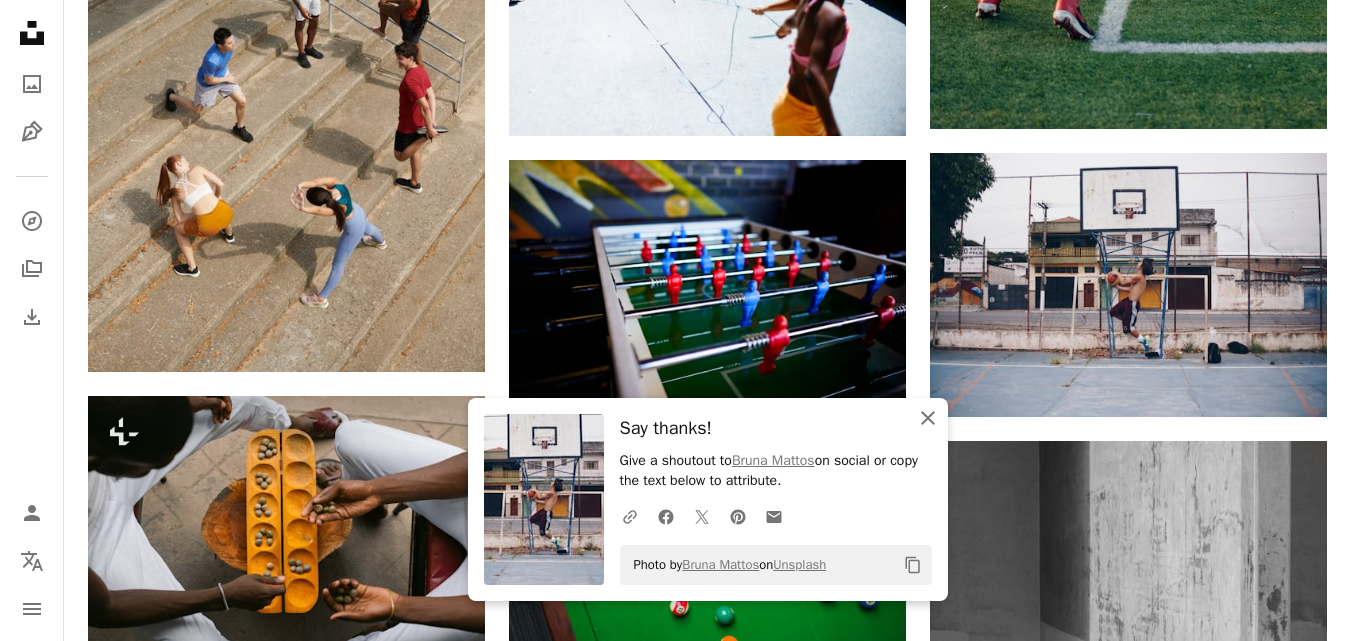 click 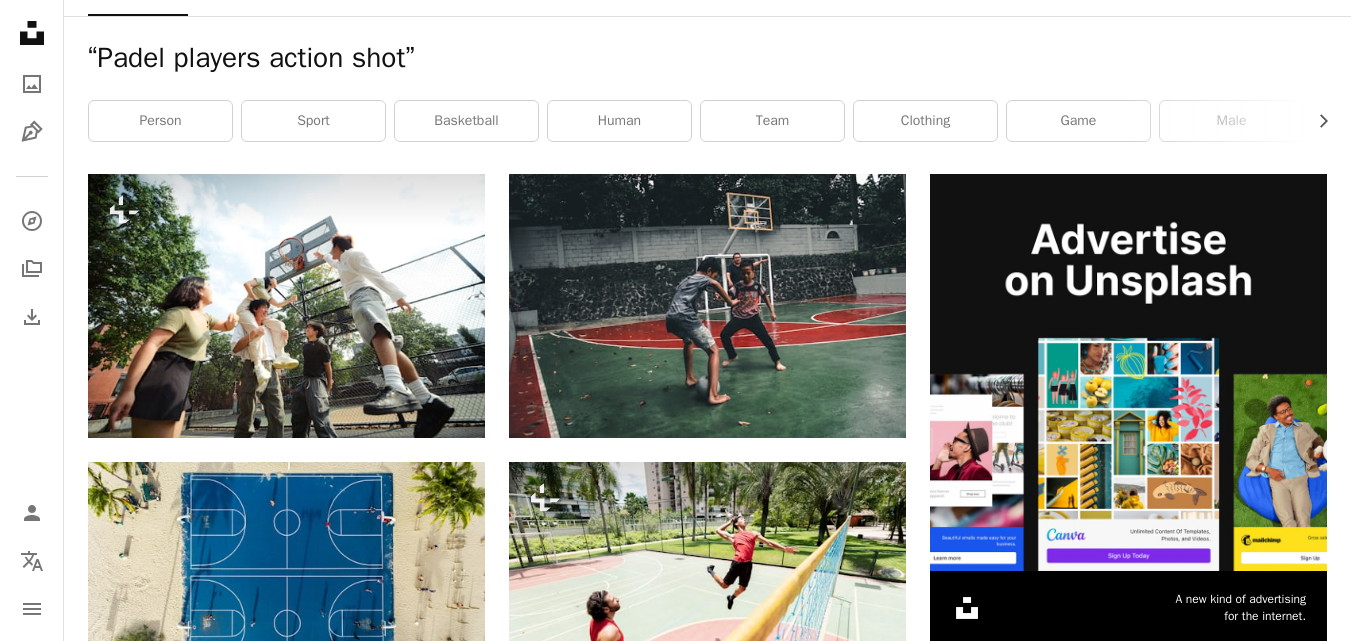 scroll, scrollTop: 0, scrollLeft: 0, axis: both 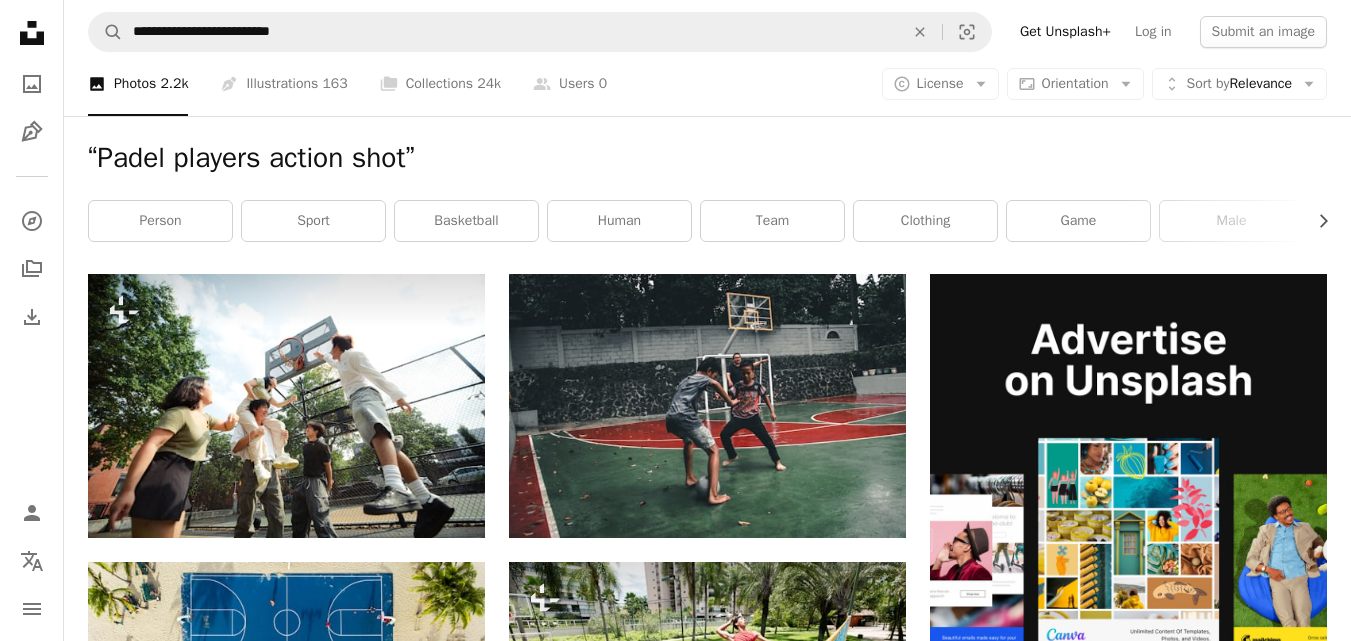 drag, startPoint x: 446, startPoint y: 151, endPoint x: 281, endPoint y: 160, distance: 165.24527 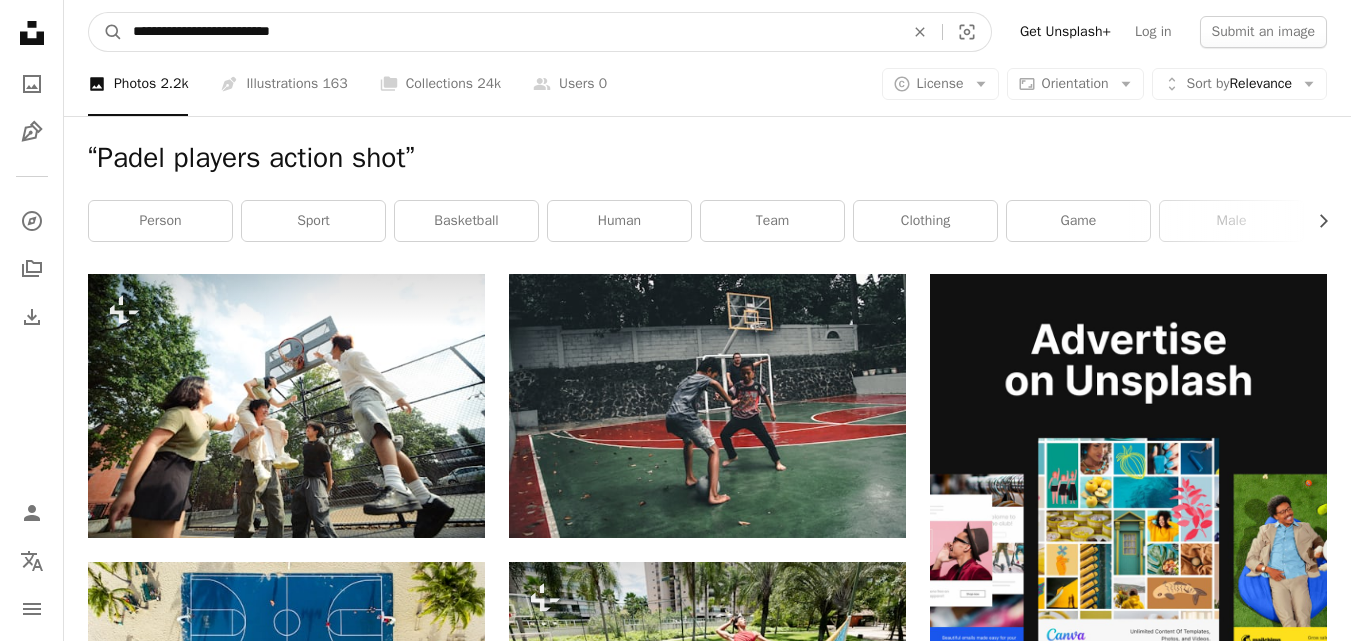 drag, startPoint x: 313, startPoint y: 34, endPoint x: 177, endPoint y: 40, distance: 136.1323 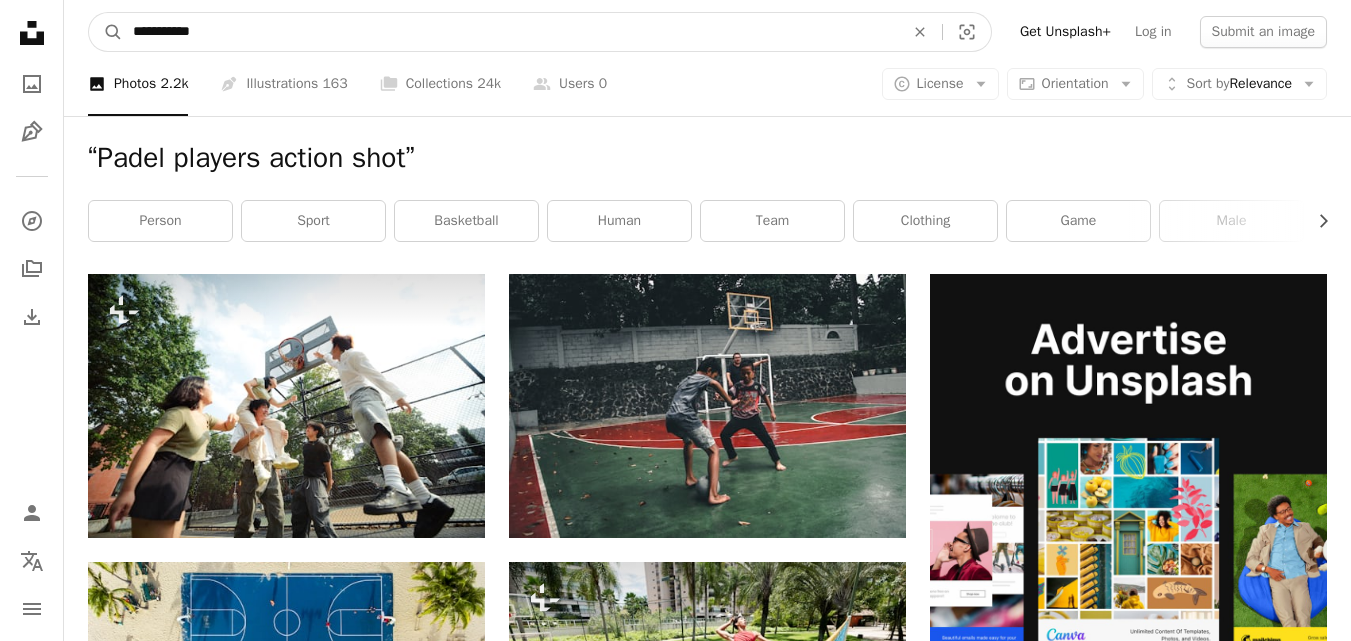 type on "**********" 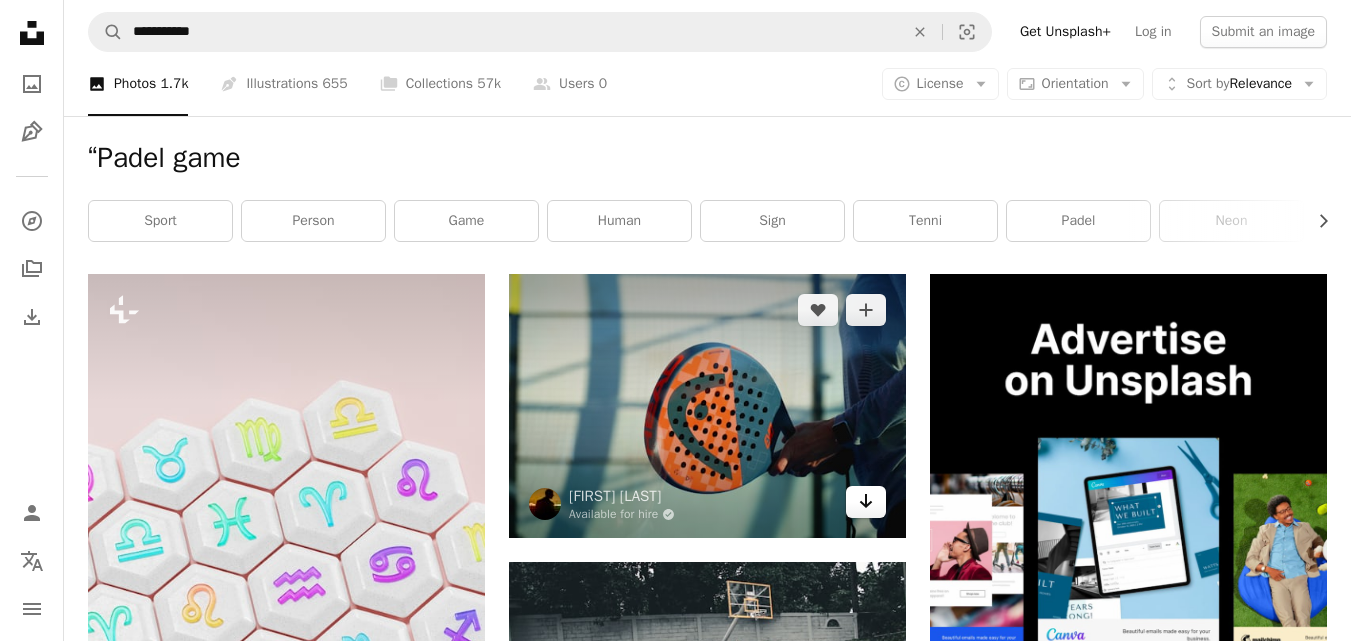 click on "Arrow pointing down" 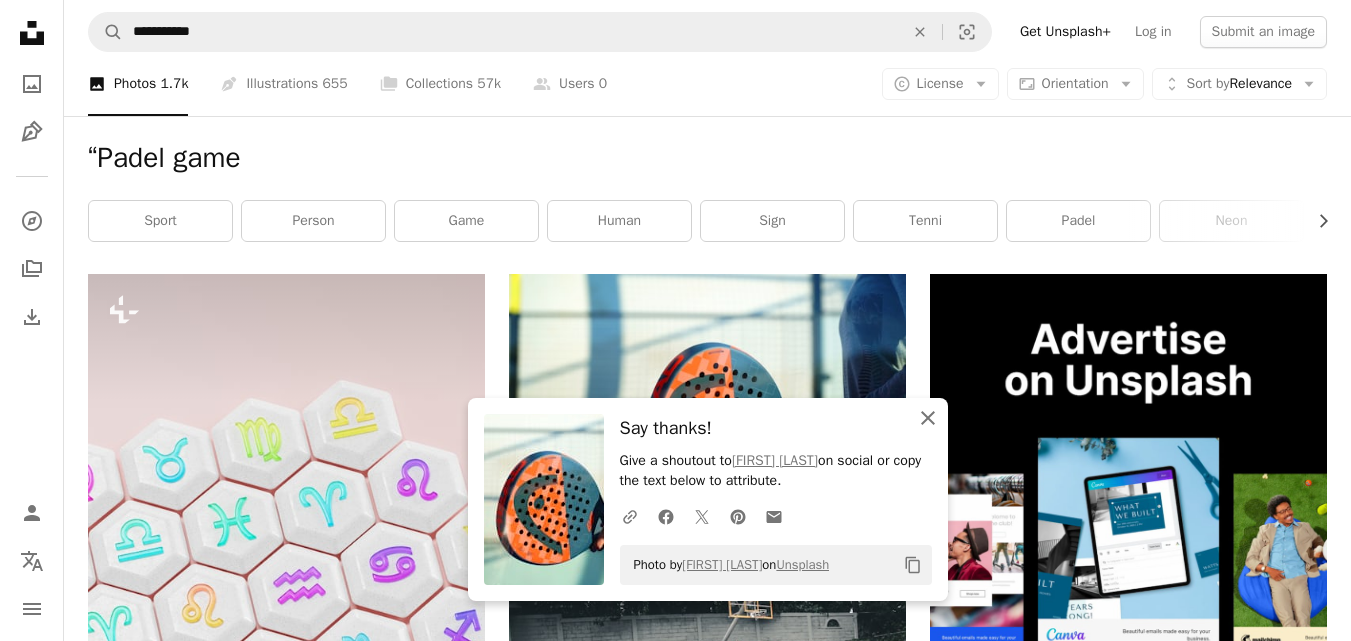click on "An X shape" 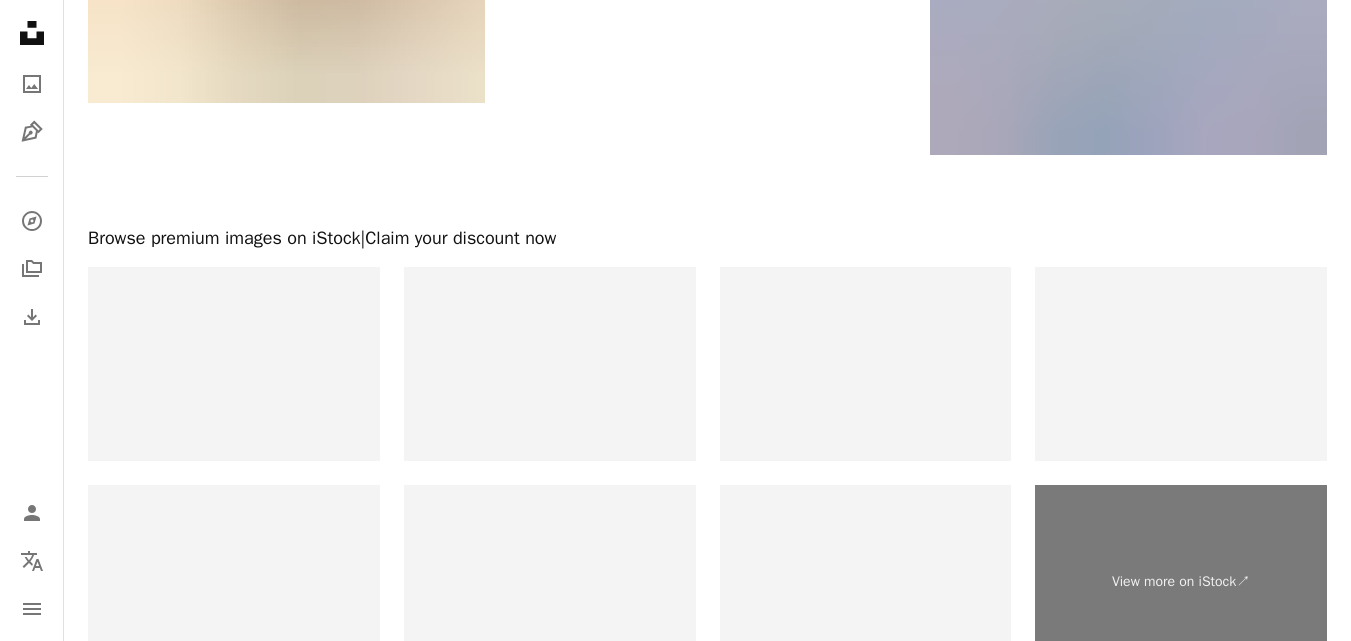 scroll, scrollTop: 3100, scrollLeft: 0, axis: vertical 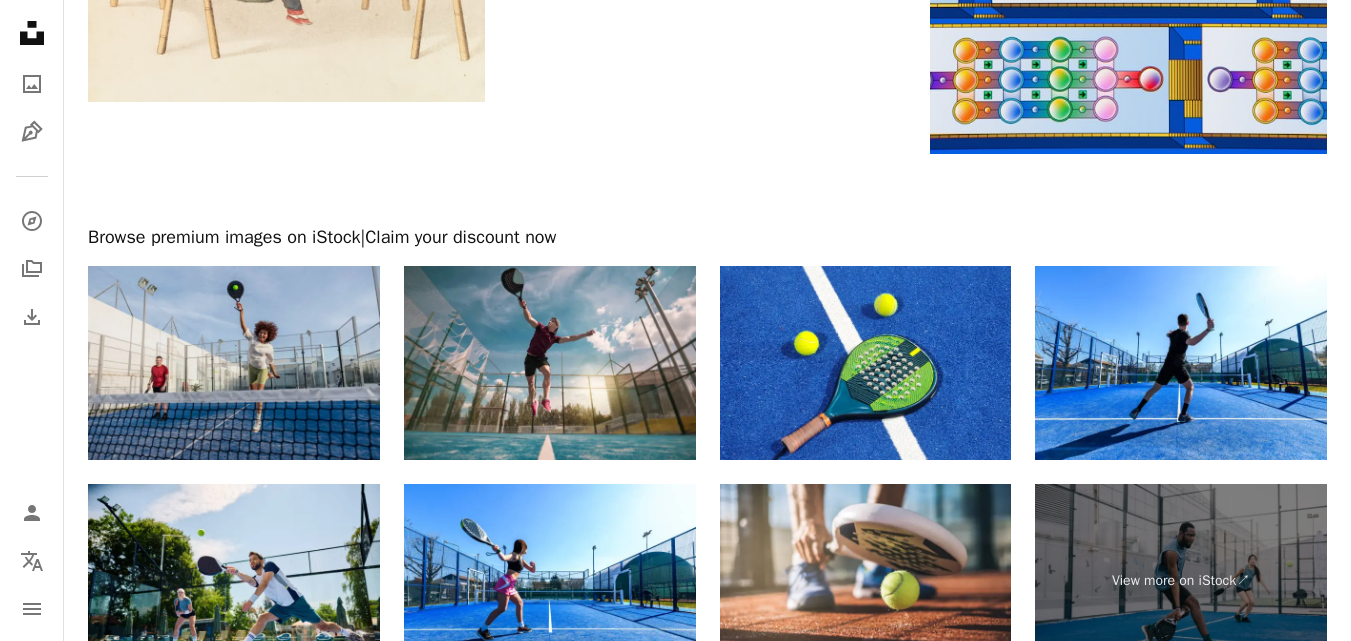 click at bounding box center (234, 363) 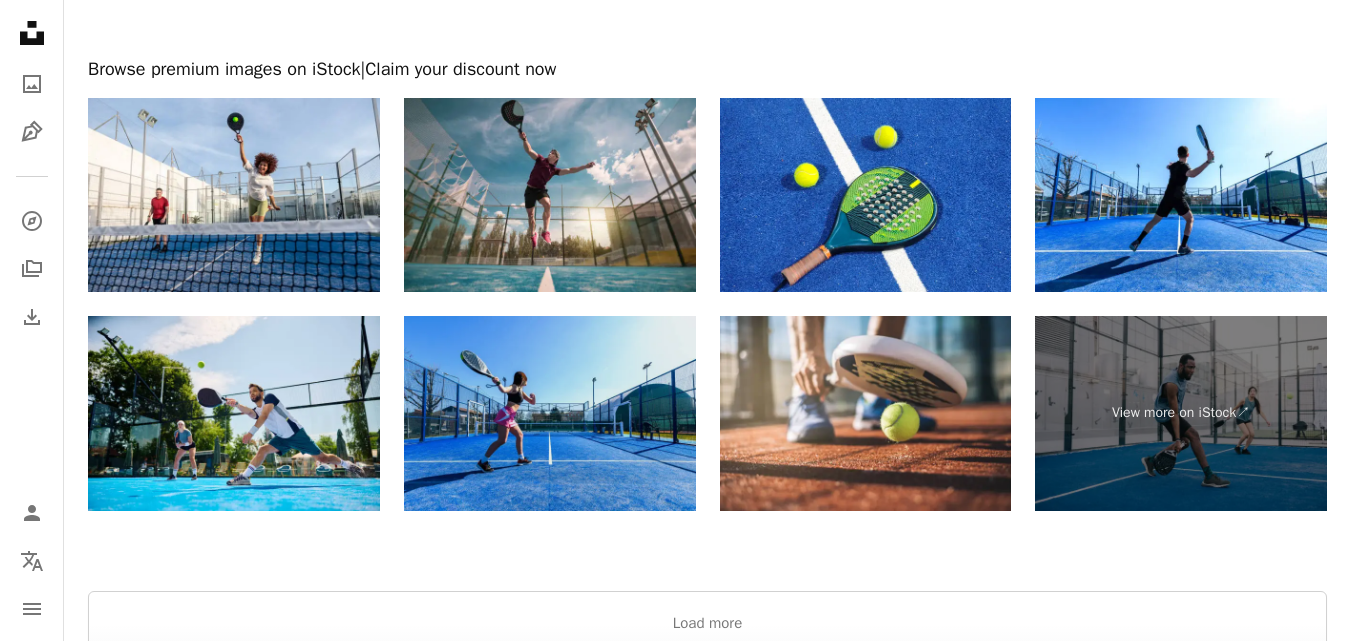 scroll, scrollTop: 3511, scrollLeft: 0, axis: vertical 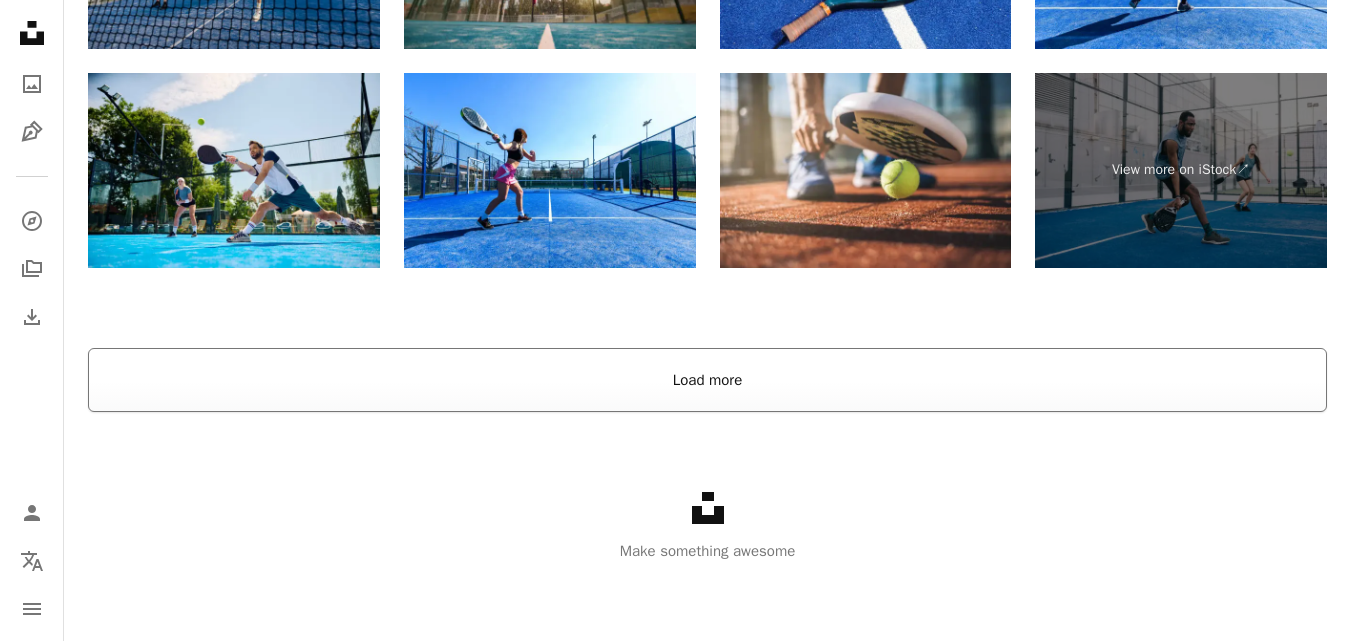 click on "Load more" at bounding box center (707, 380) 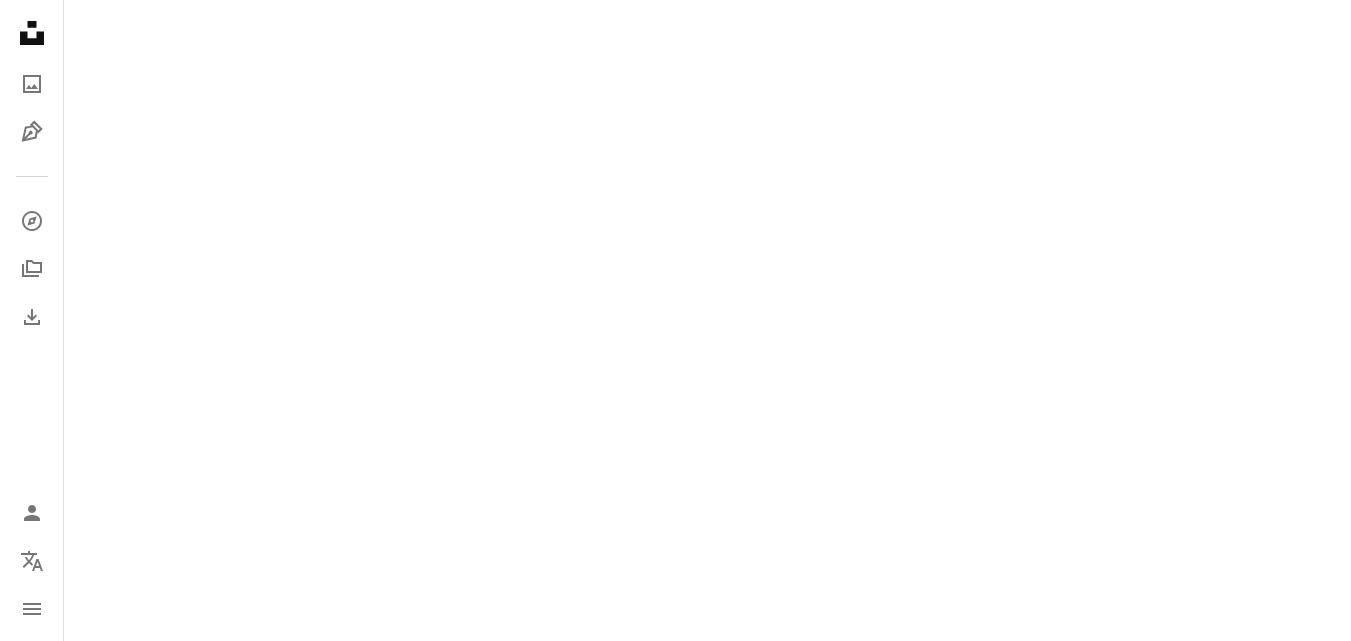 scroll, scrollTop: 2906, scrollLeft: 0, axis: vertical 